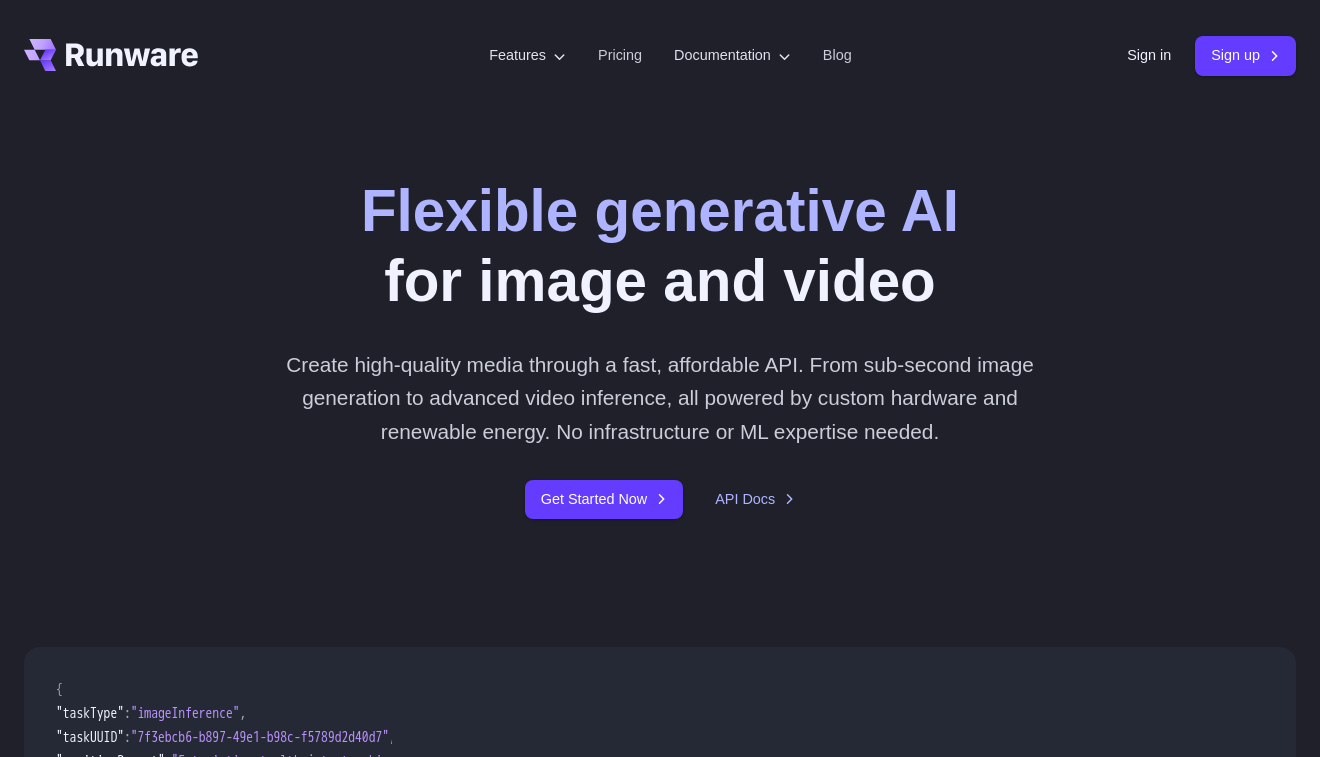 scroll, scrollTop: 0, scrollLeft: 0, axis: both 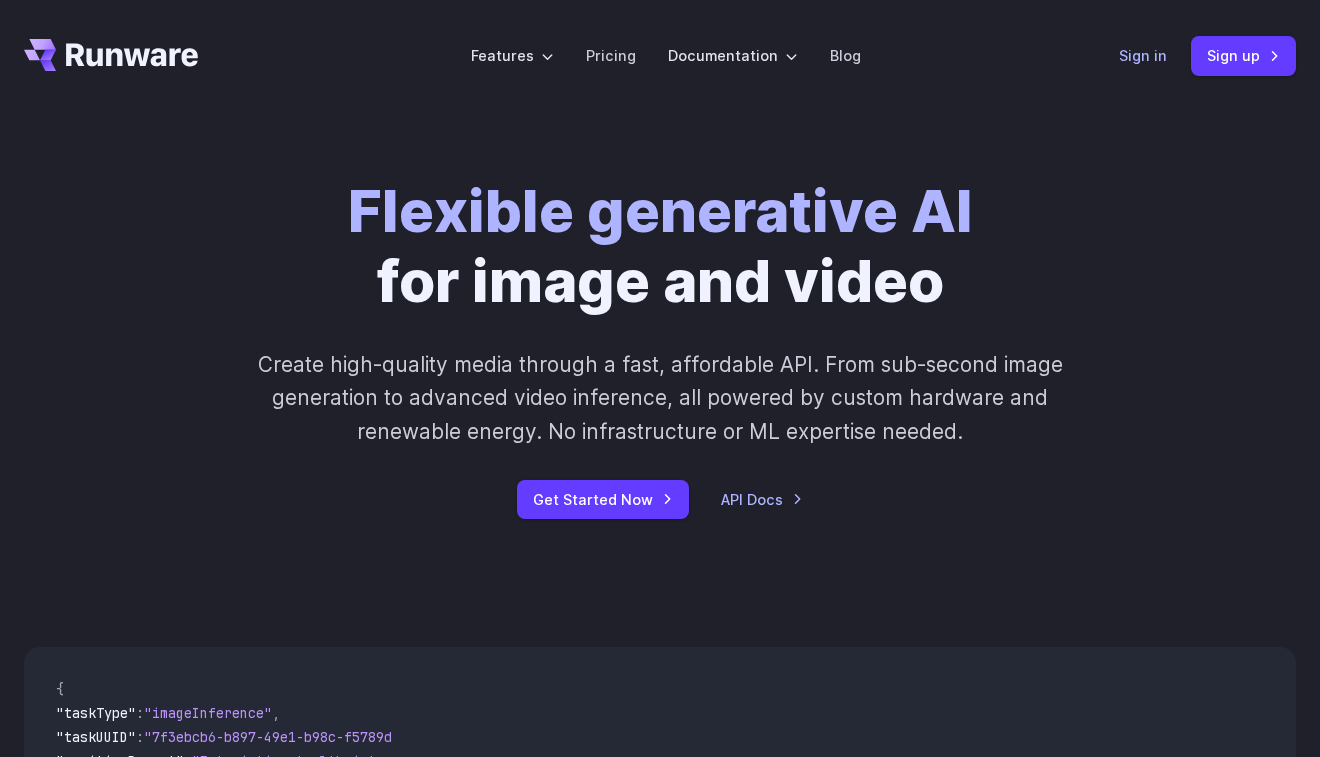 click on "Sign in" at bounding box center [1143, 55] 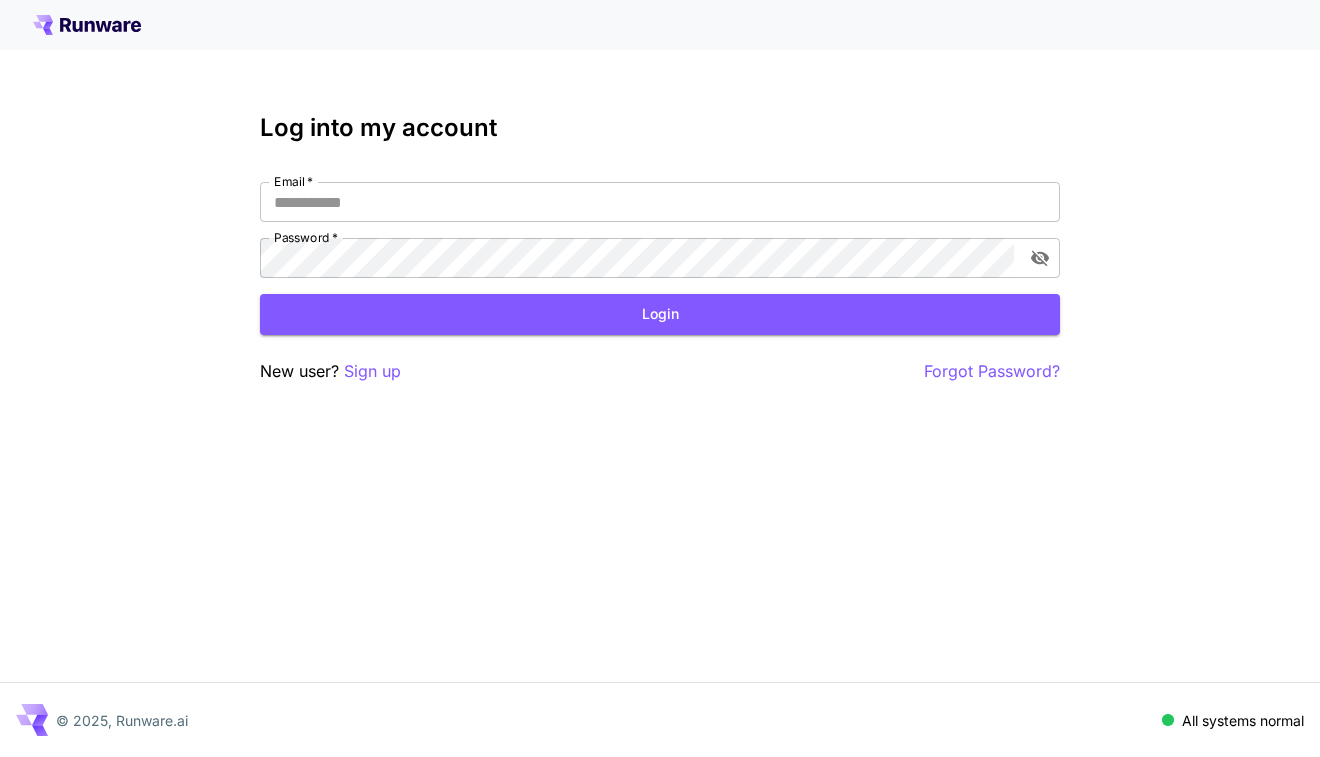 scroll, scrollTop: 0, scrollLeft: 0, axis: both 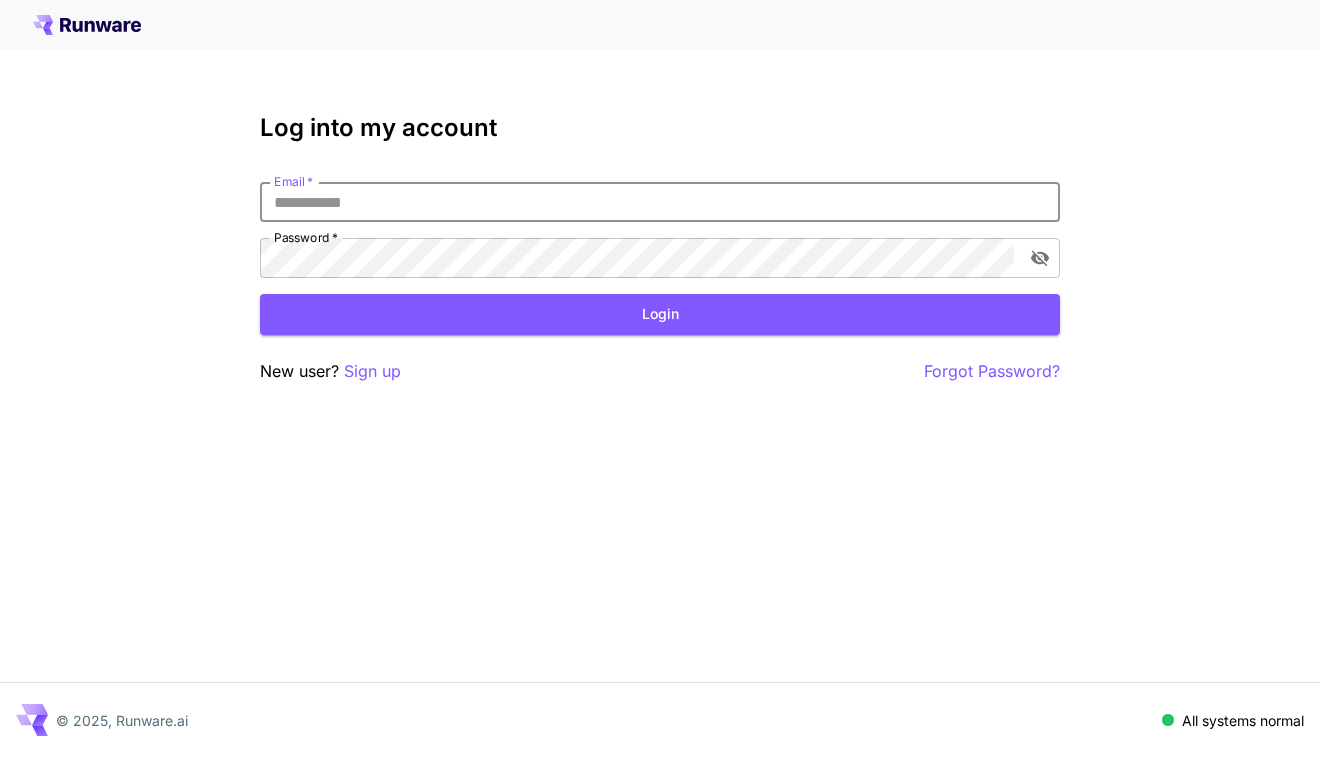 click on "Email   *" at bounding box center [660, 202] 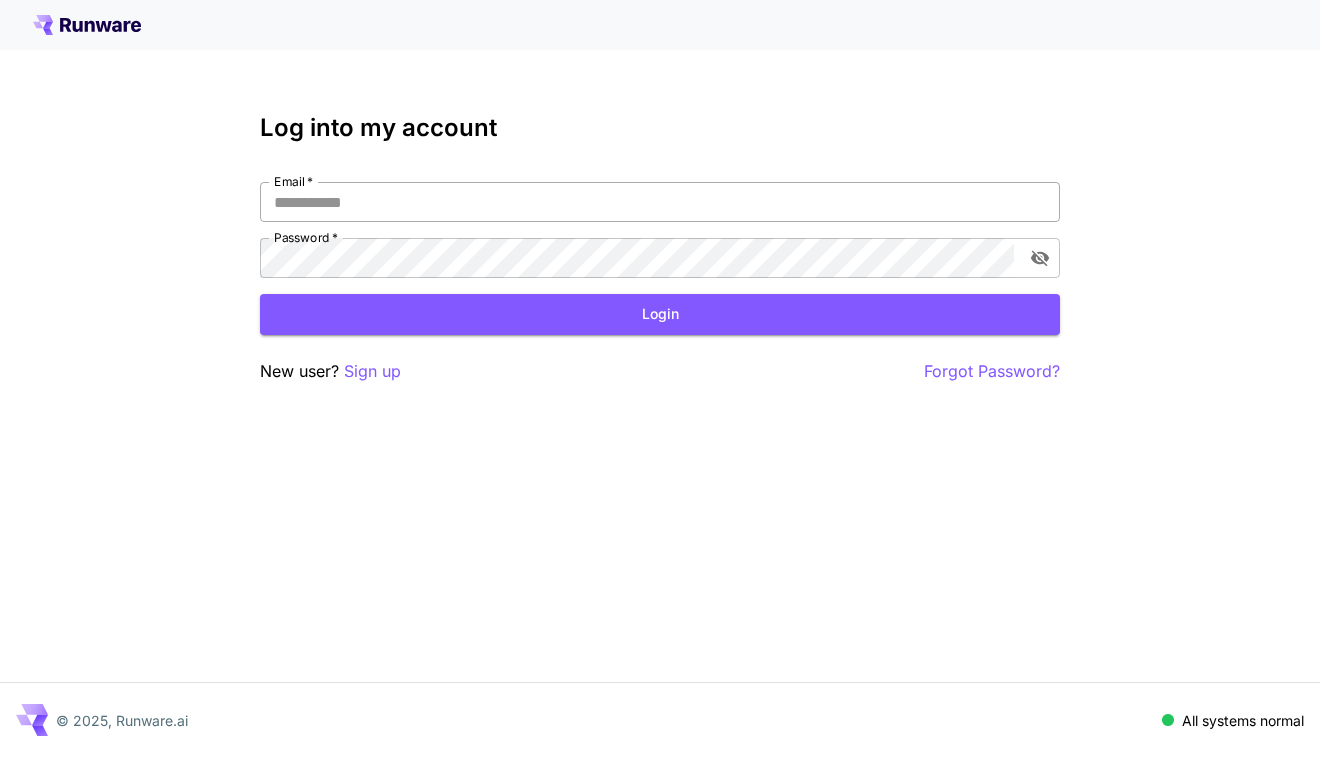 type on "**********" 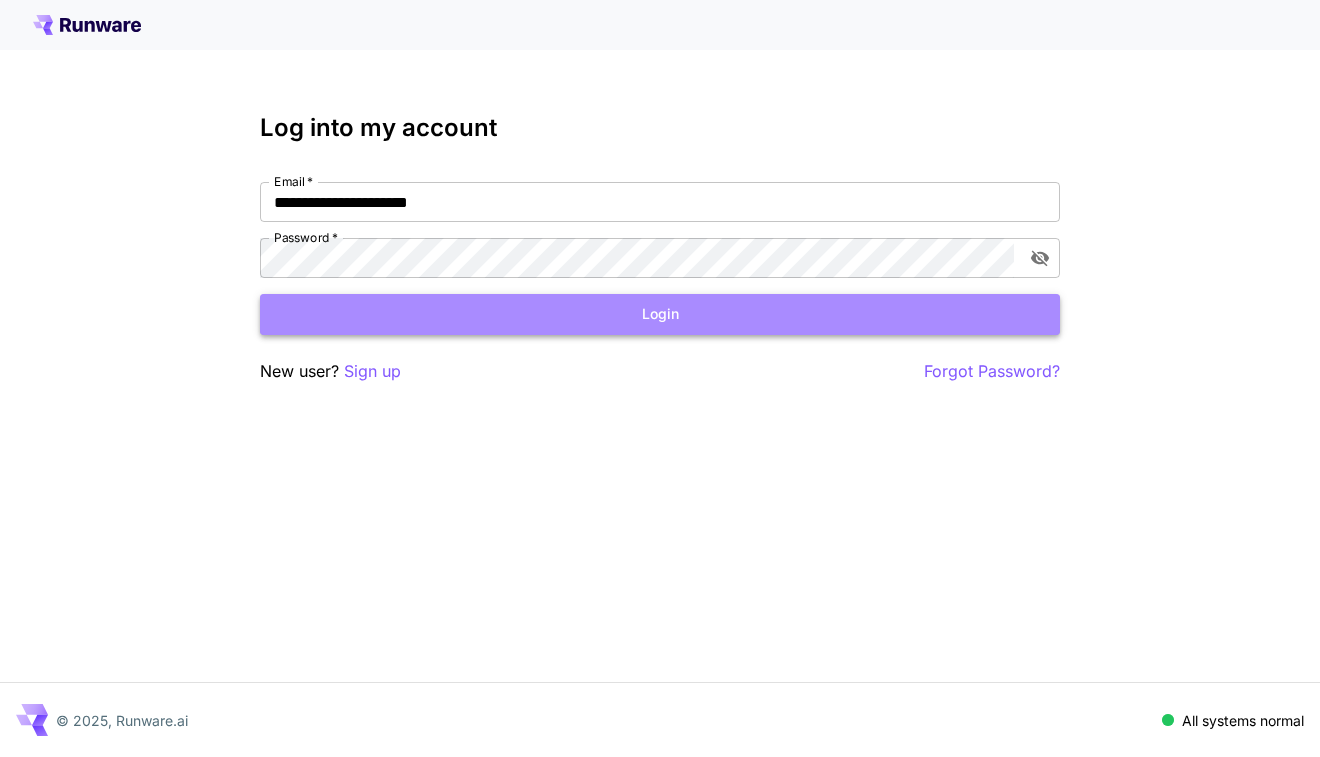 click on "Login" at bounding box center [660, 314] 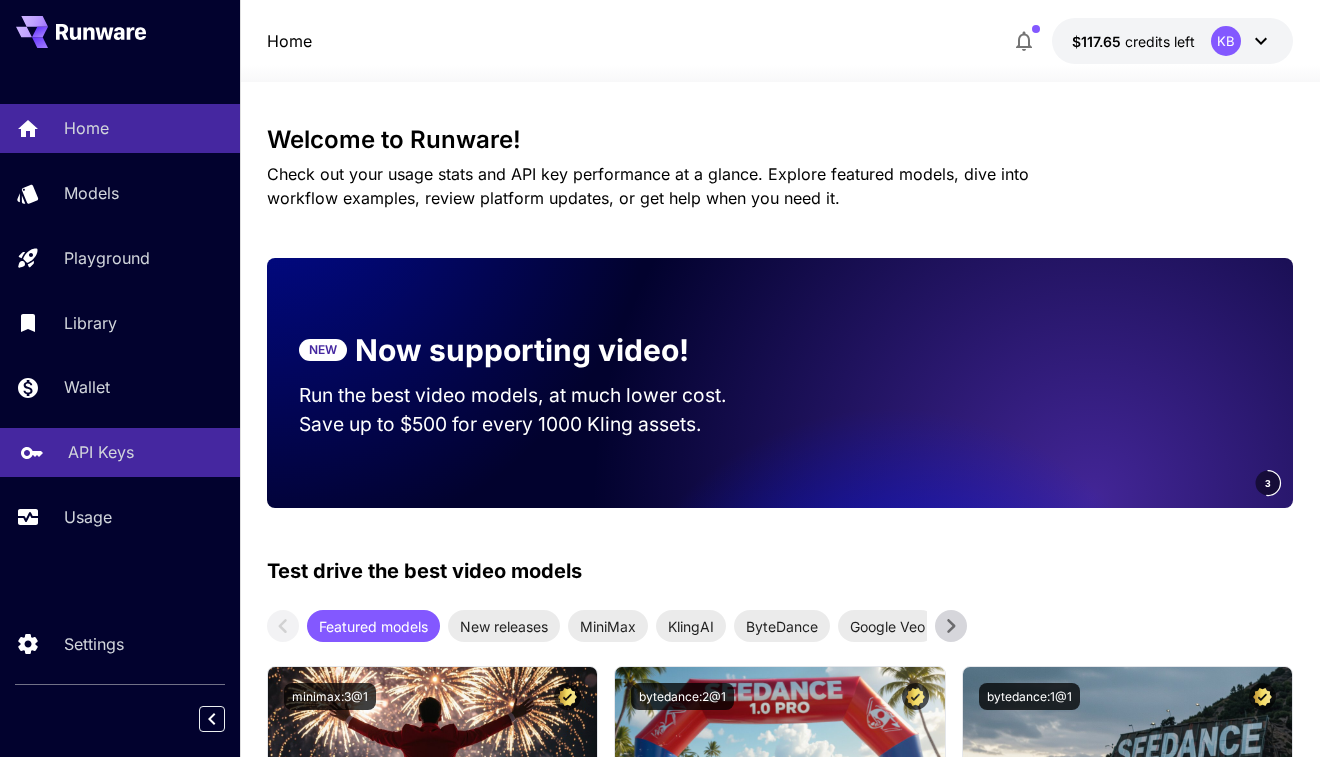 click on "API Keys" at bounding box center (101, 452) 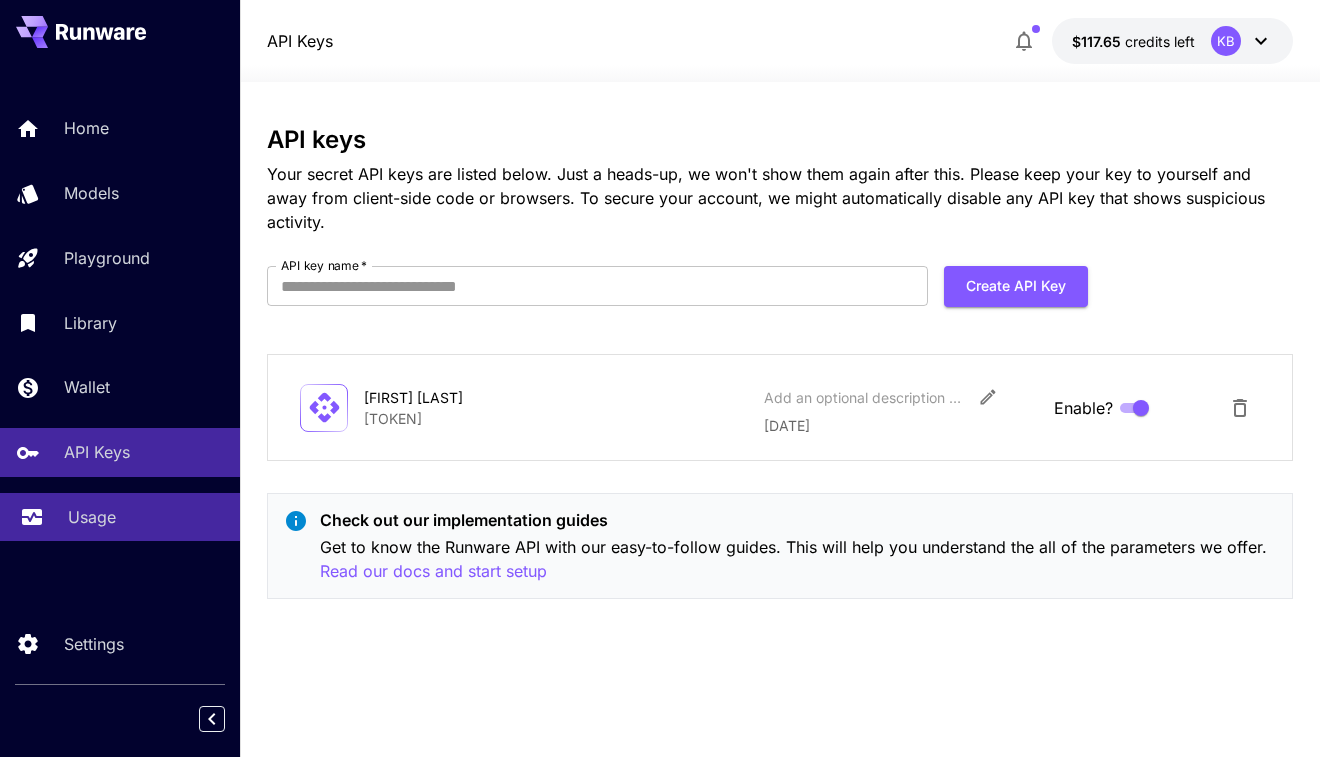 click on "Usage" at bounding box center (146, 517) 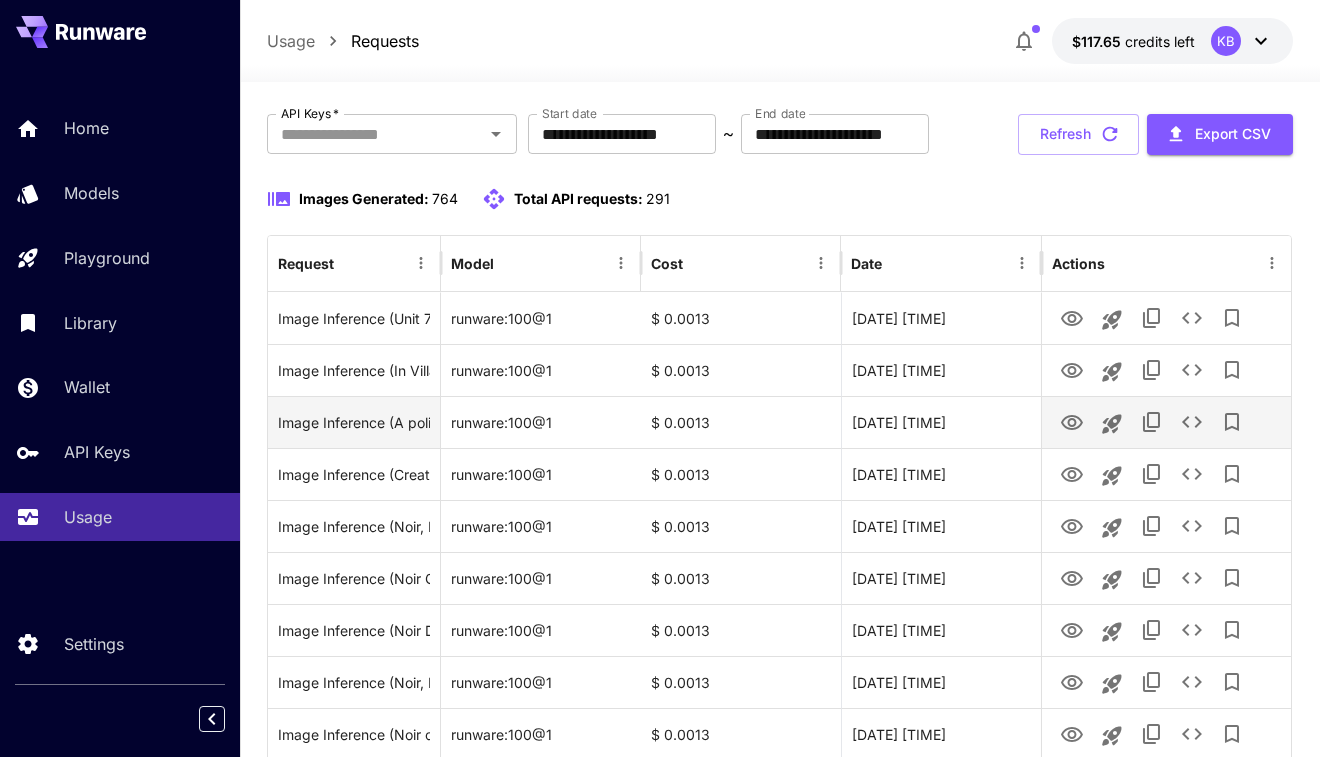 scroll, scrollTop: 90, scrollLeft: 0, axis: vertical 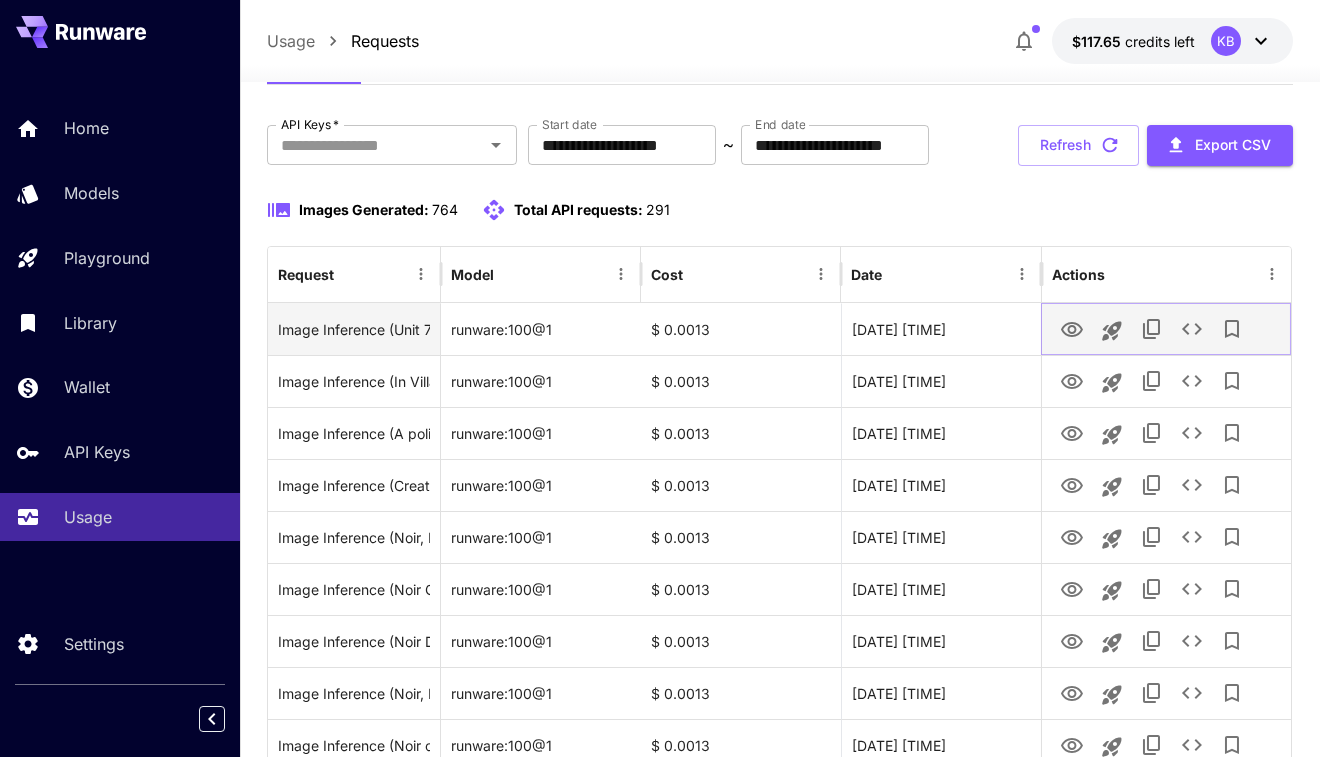 click 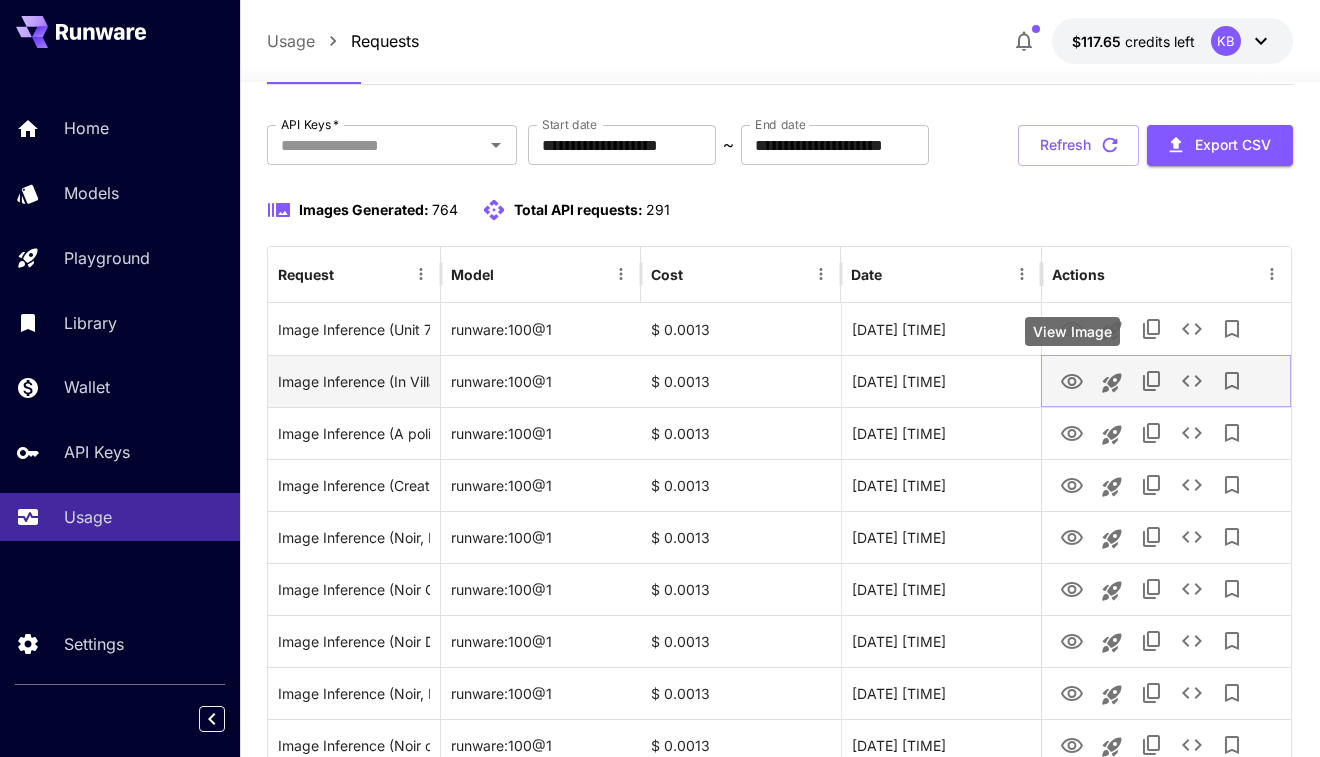 click 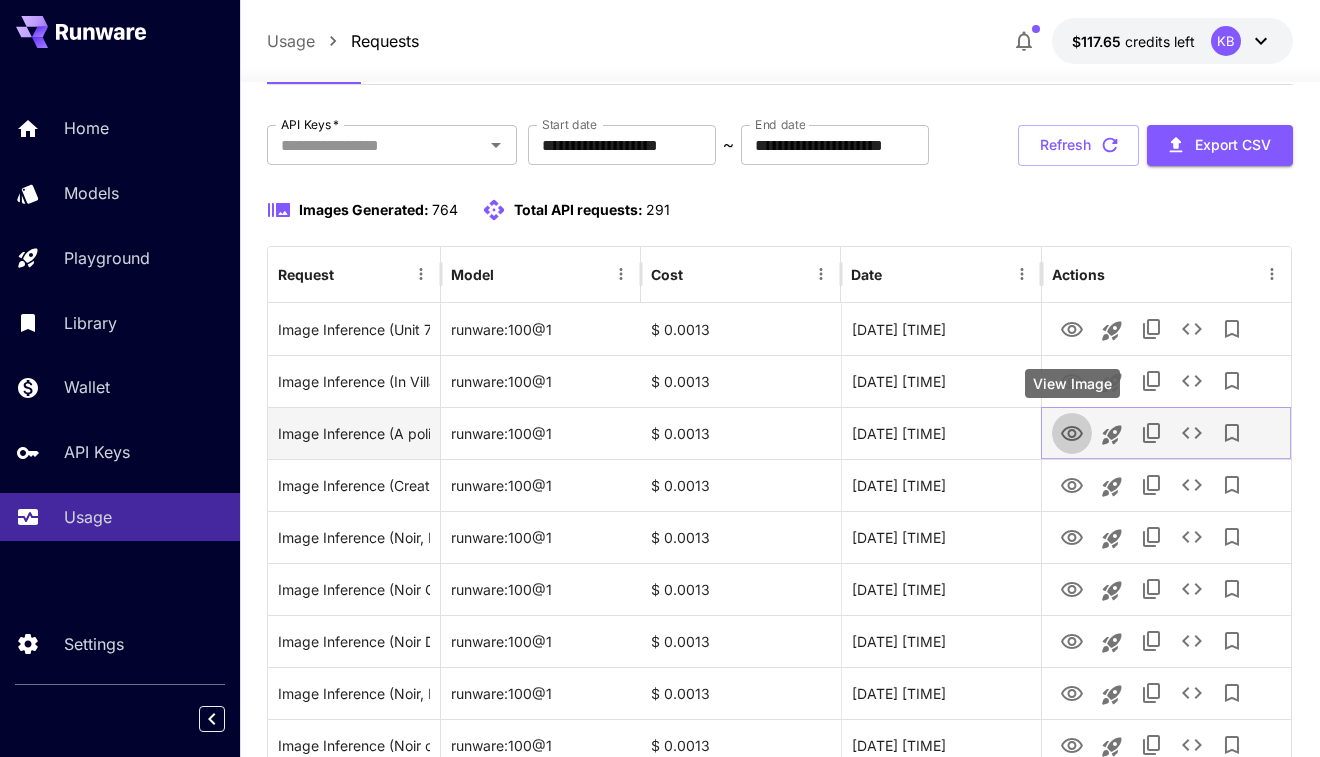 click 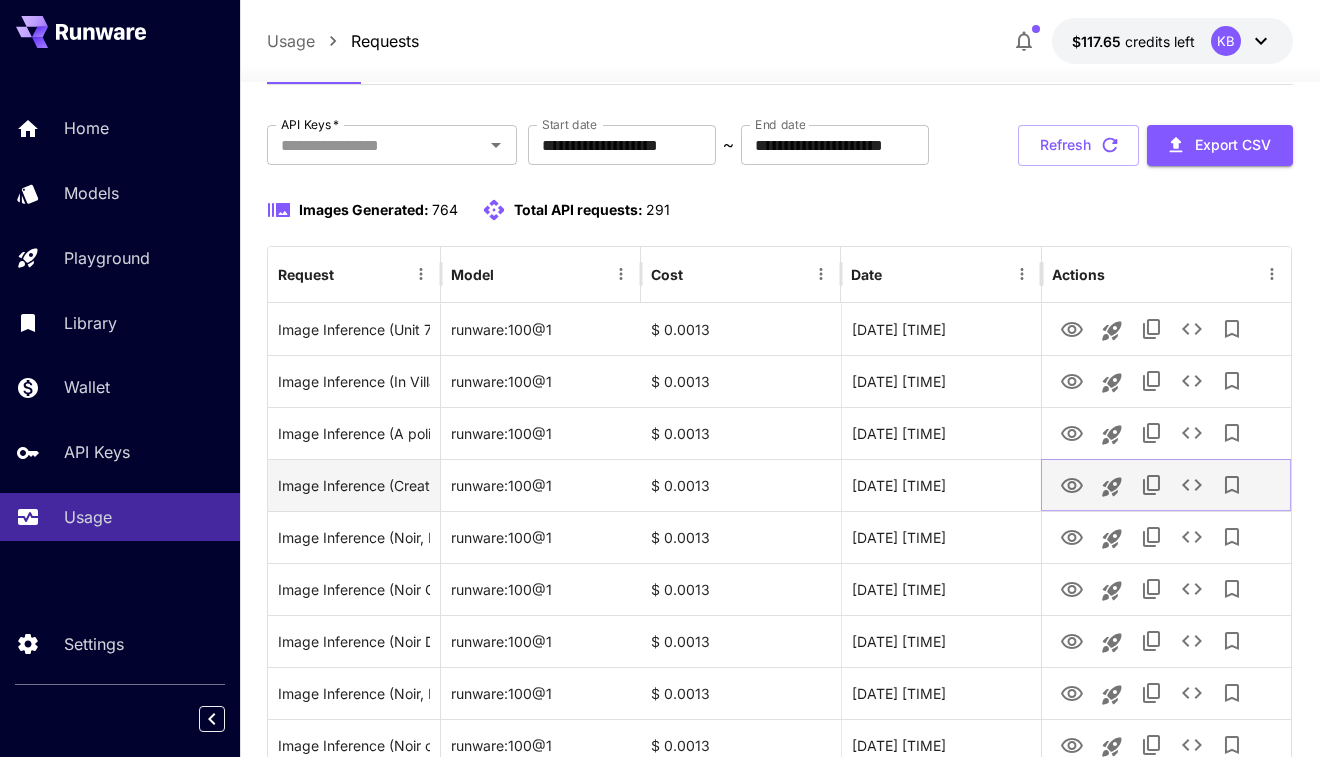 click 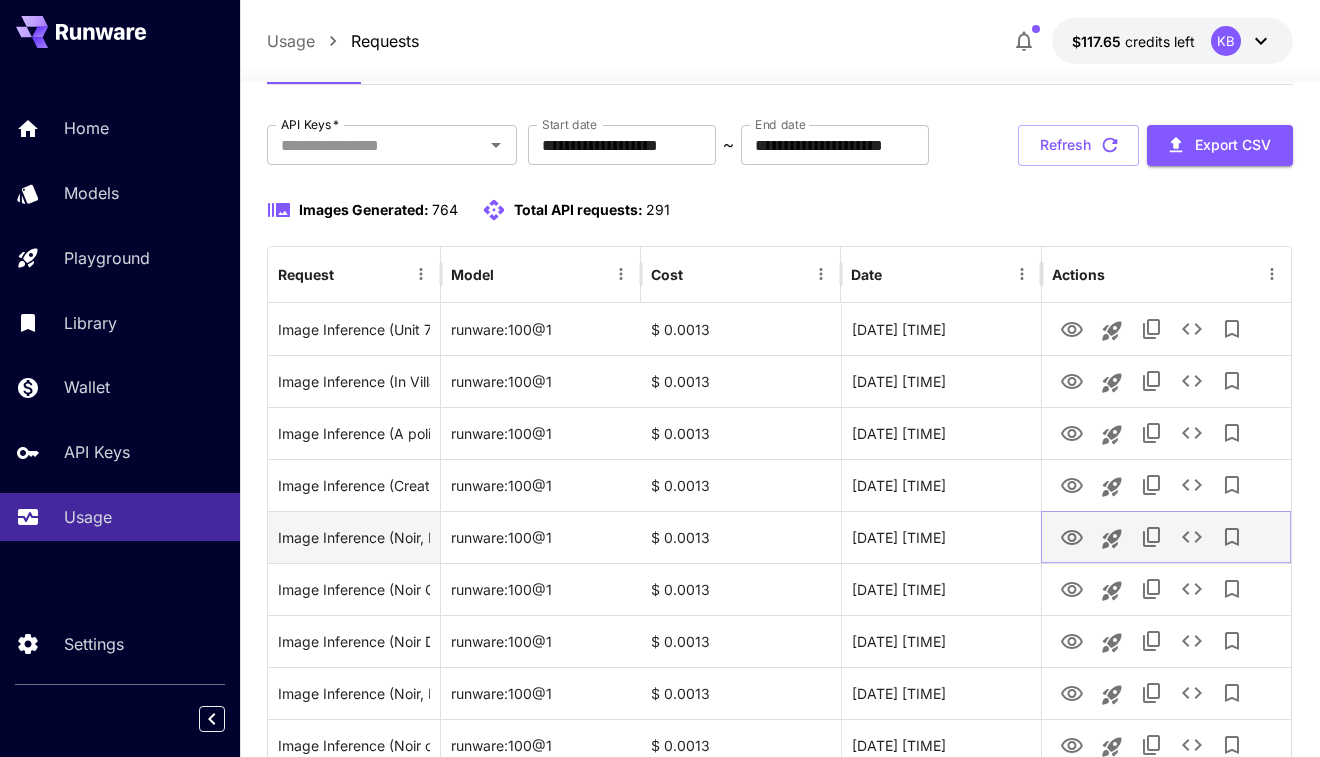 click 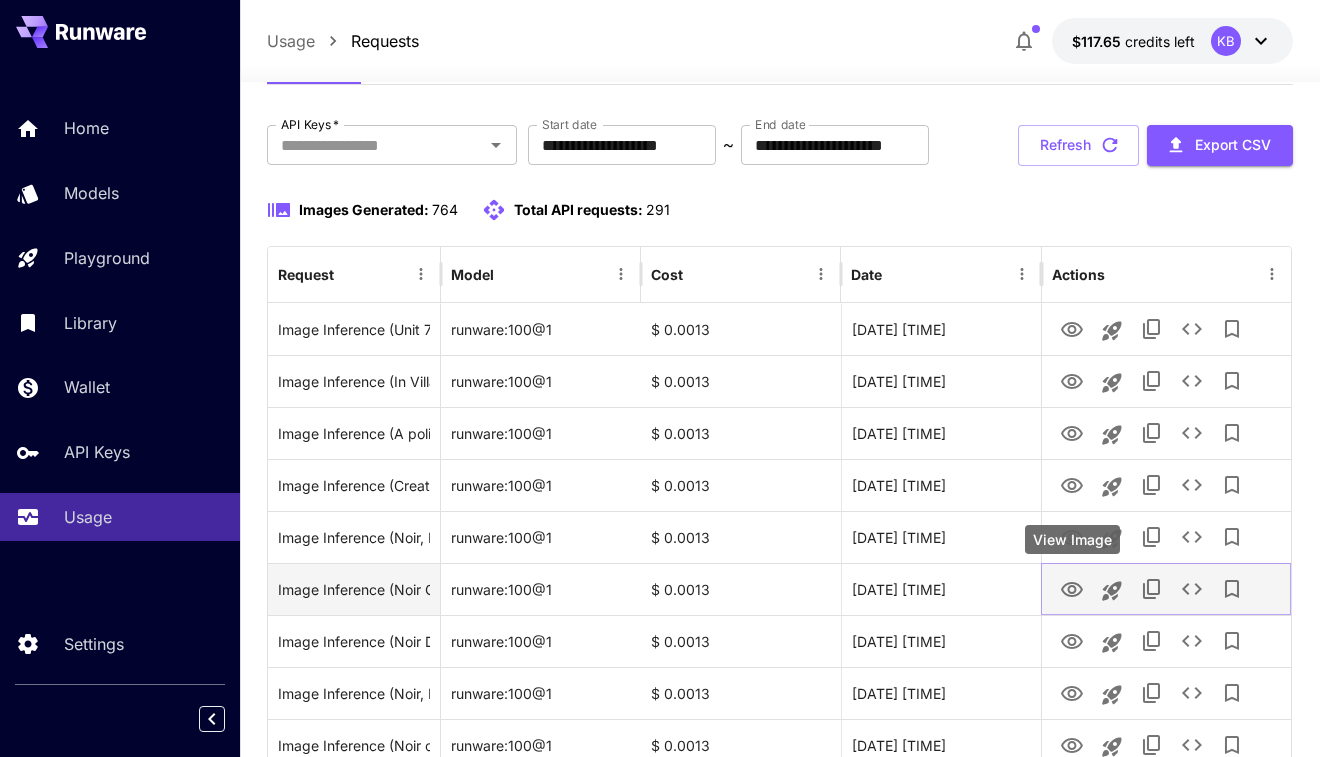 click 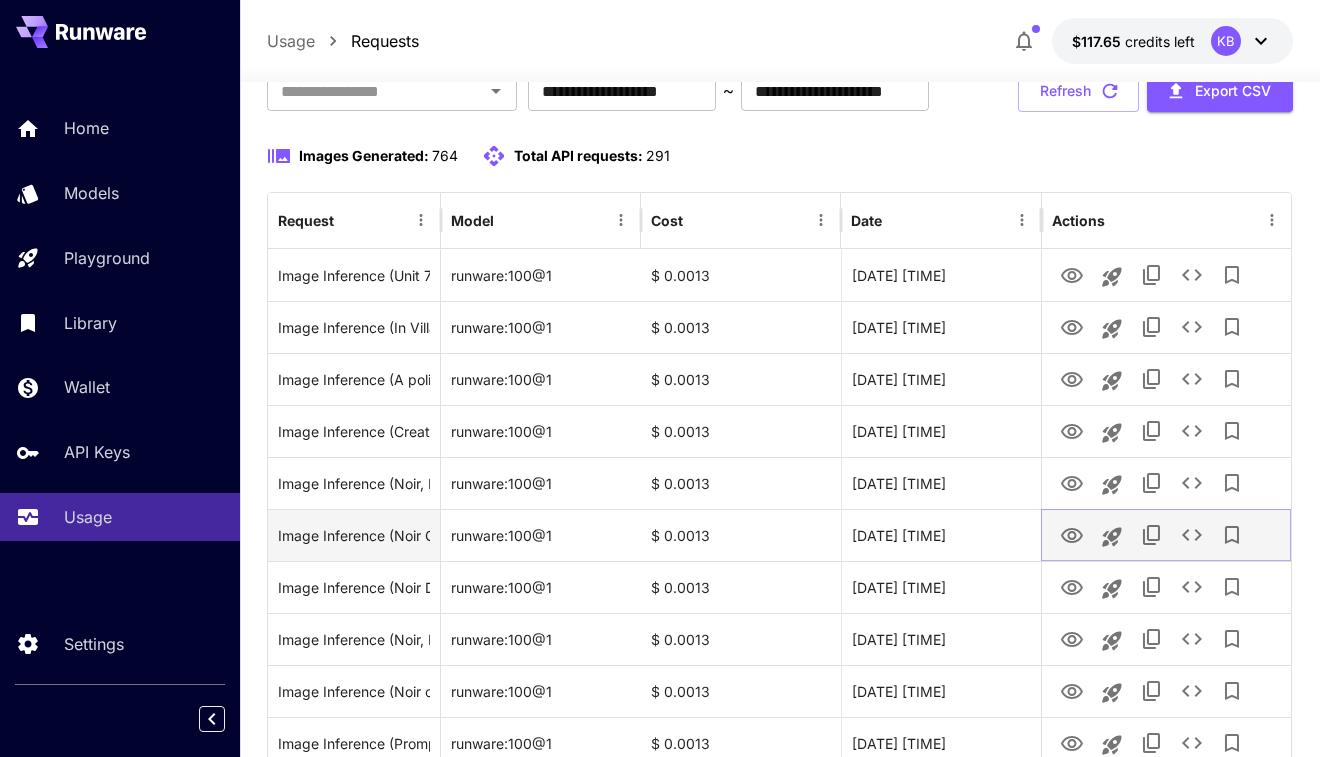 scroll, scrollTop: 147, scrollLeft: 0, axis: vertical 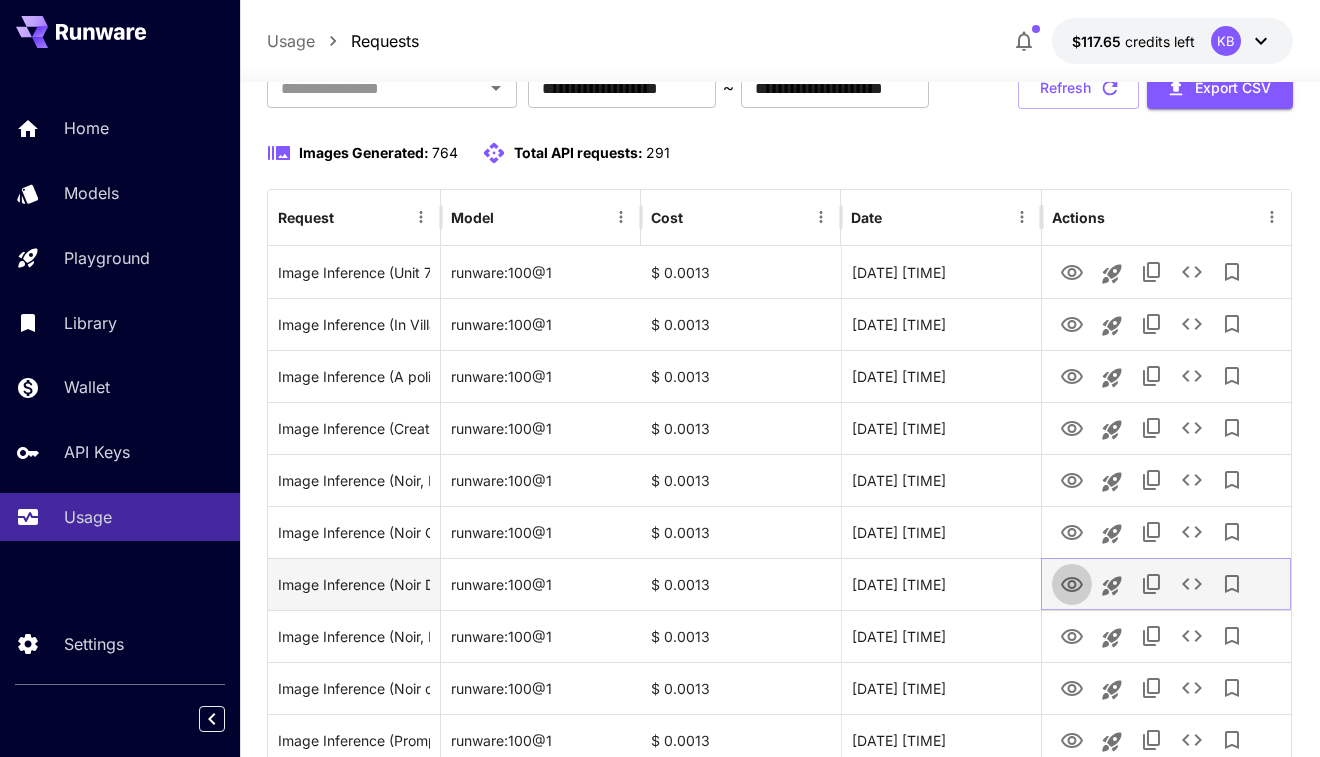 click 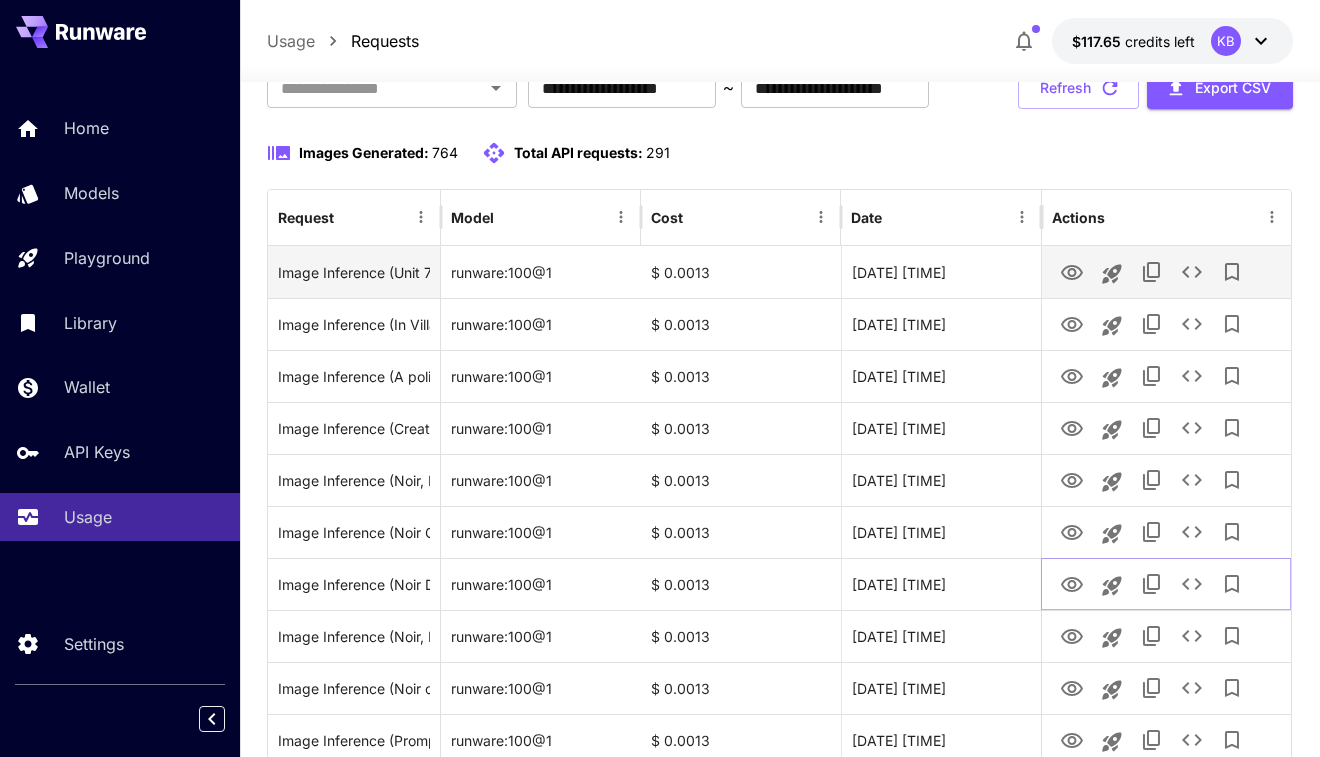 scroll, scrollTop: 50, scrollLeft: 0, axis: vertical 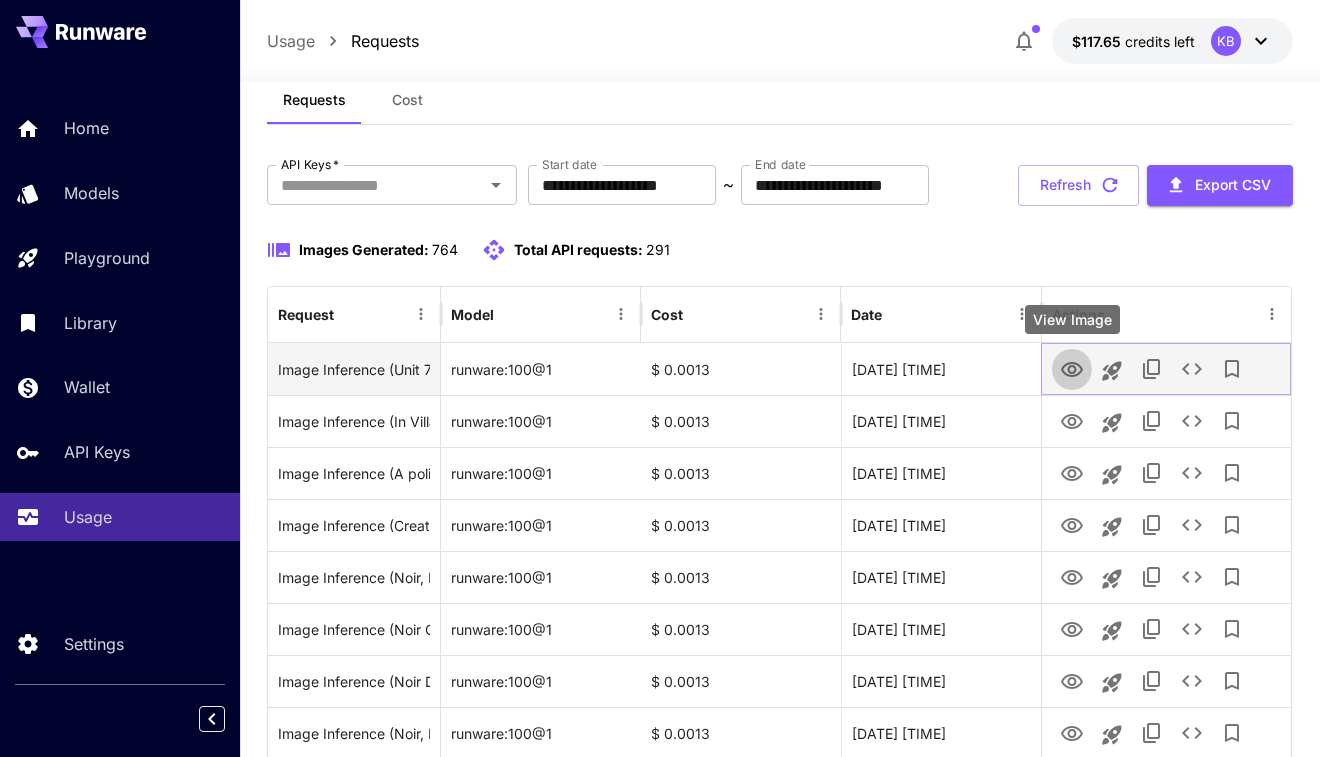 click 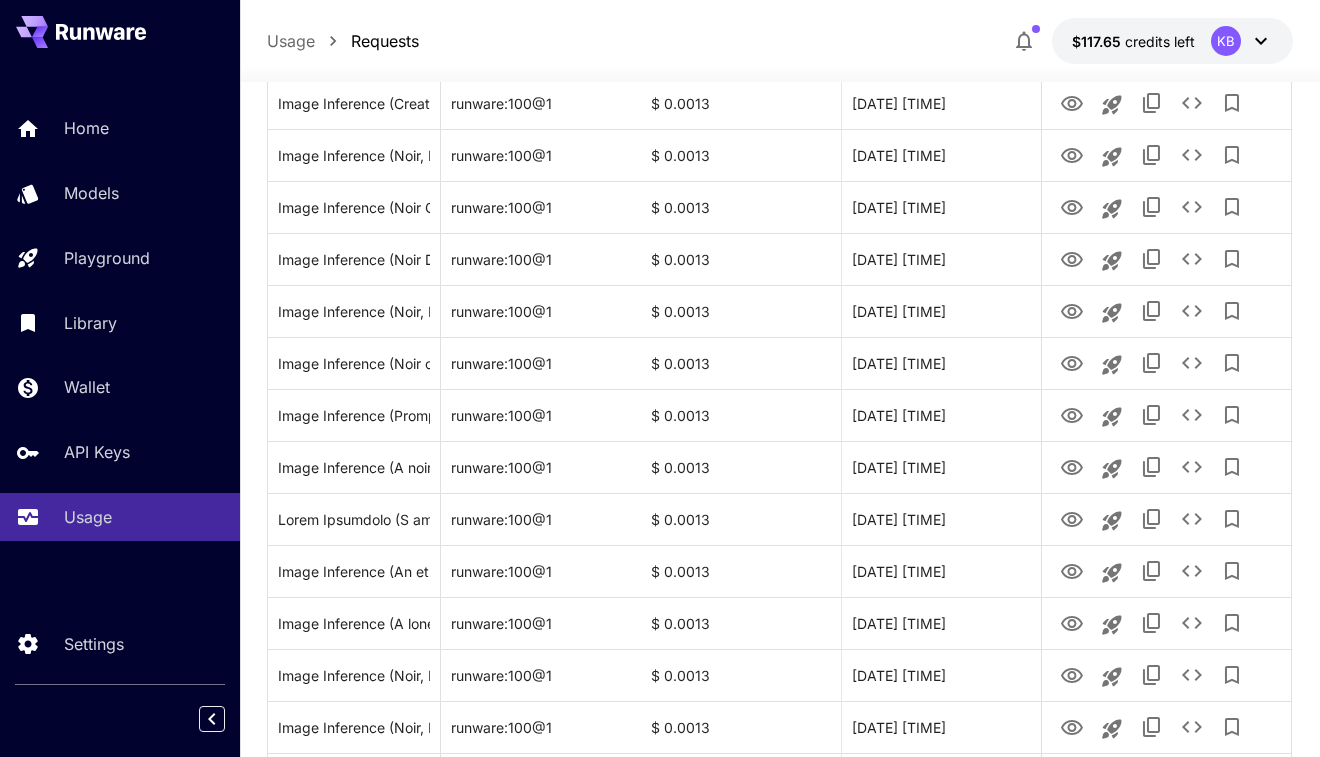 scroll, scrollTop: 498, scrollLeft: 0, axis: vertical 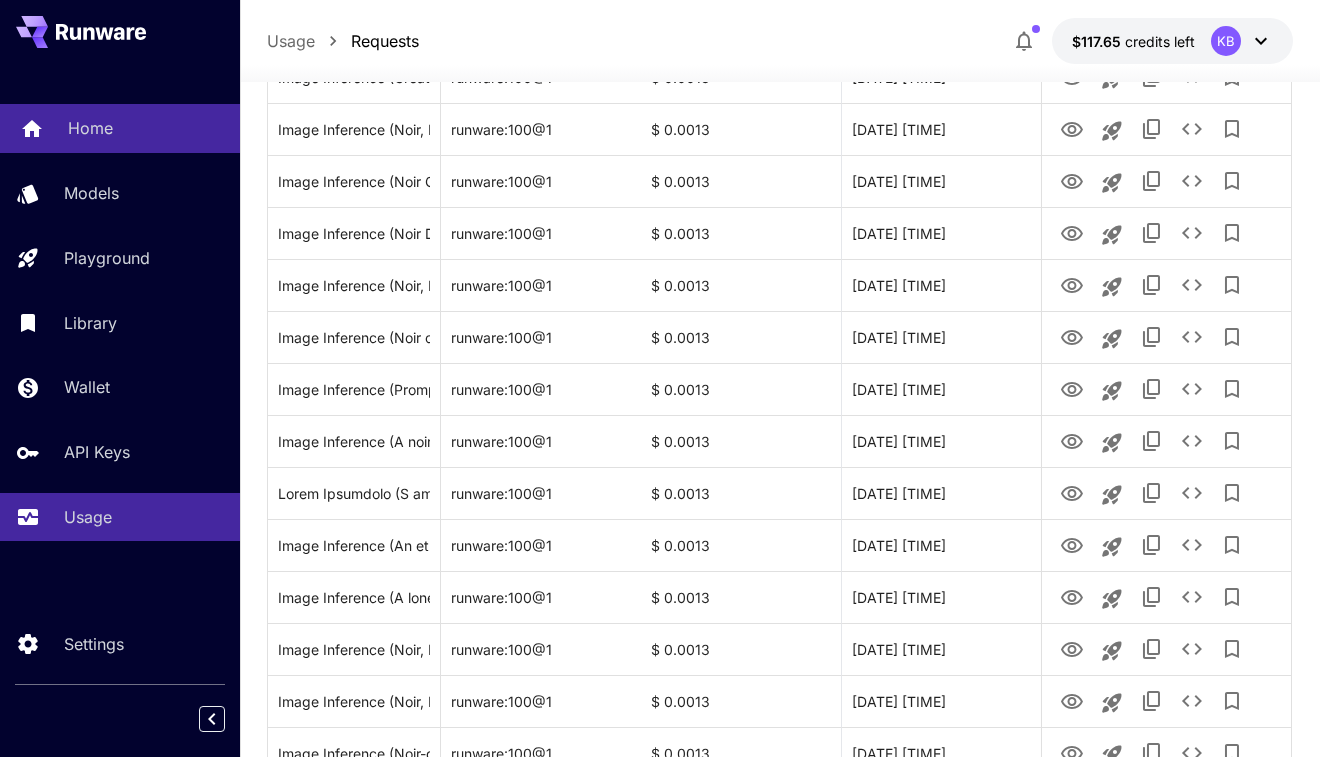 click on "Home" at bounding box center (90, 128) 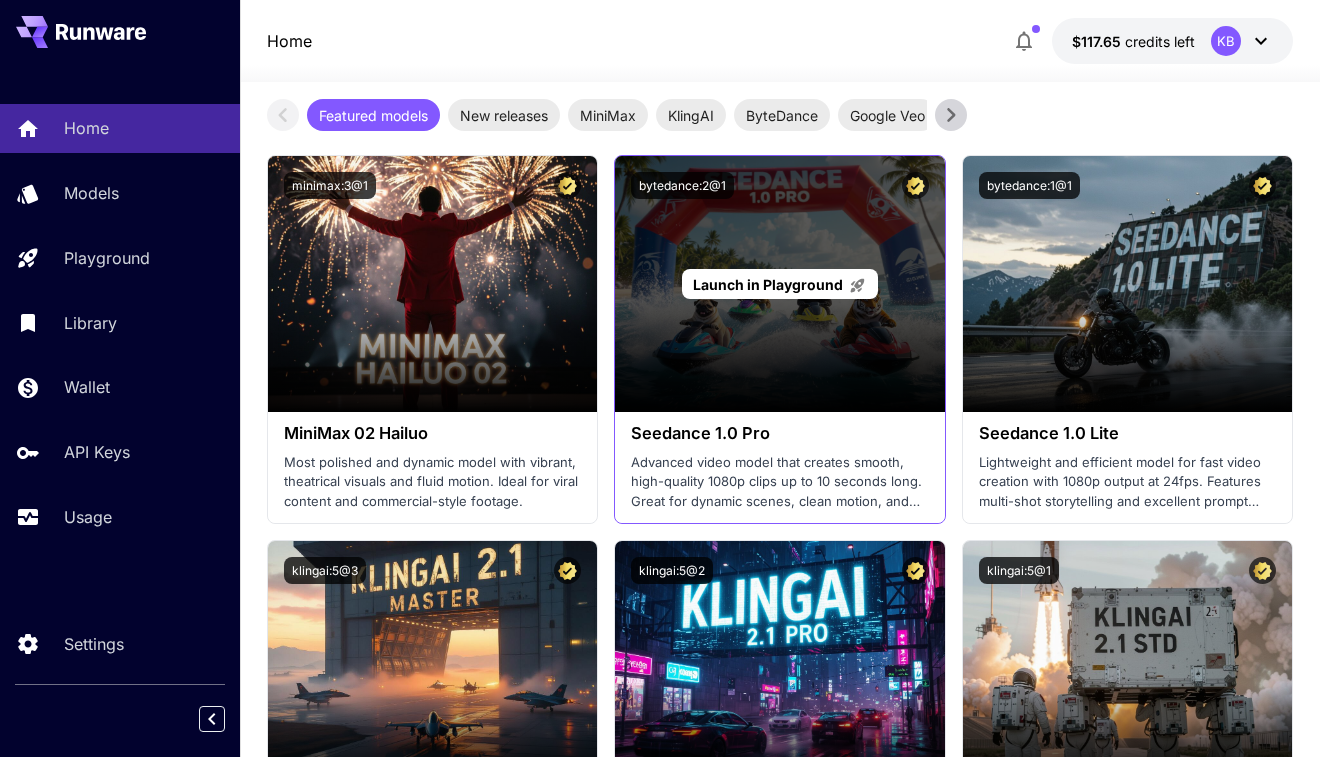 scroll, scrollTop: 512, scrollLeft: 0, axis: vertical 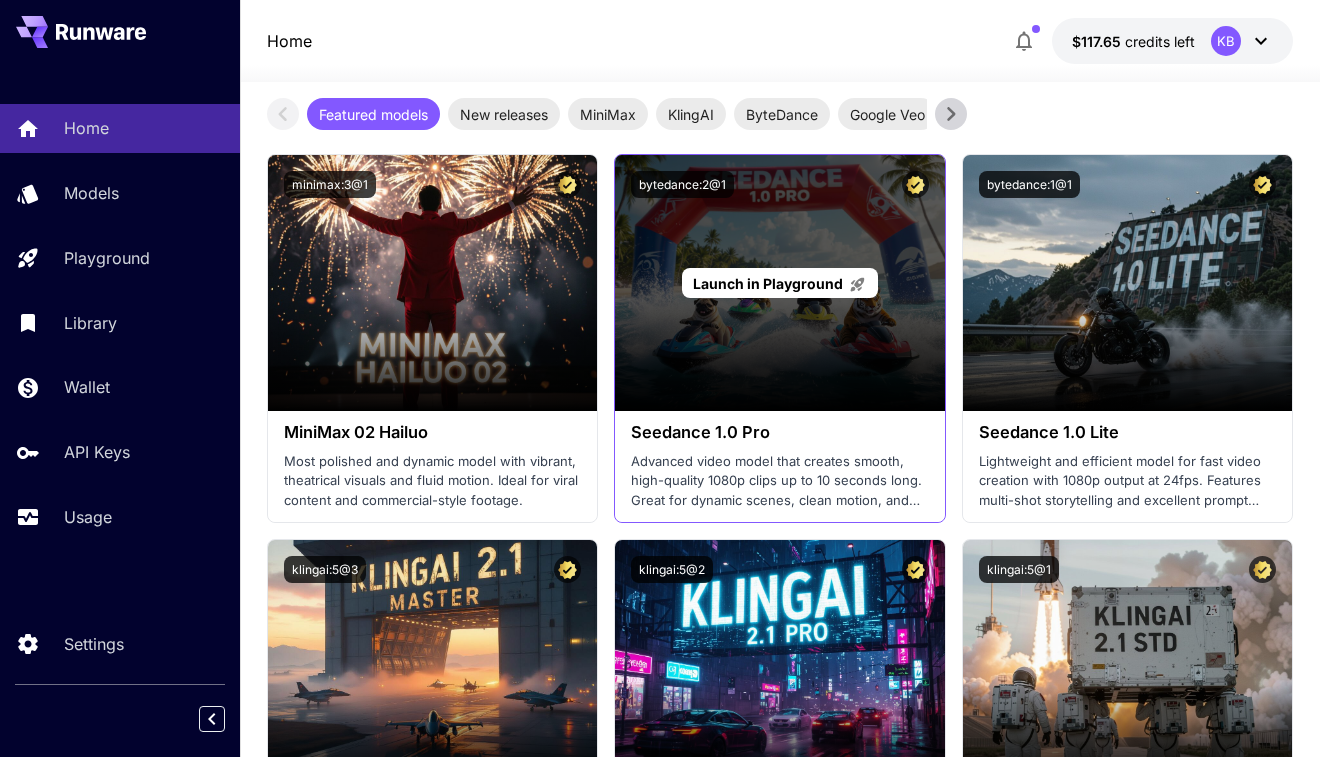 click on "Launch in Playground" at bounding box center [768, 283] 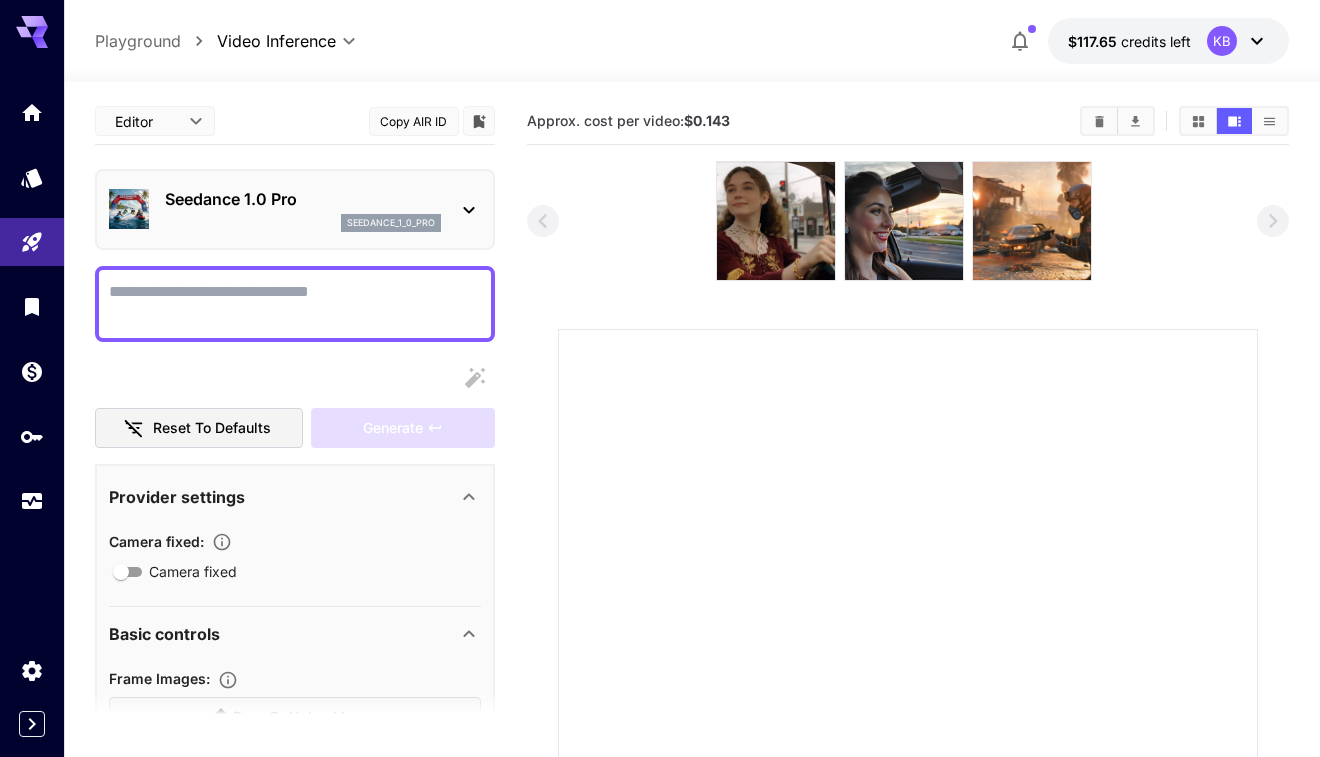 click on "Seedance 1.0 Pro seedance_1_0_pro" at bounding box center (303, 209) 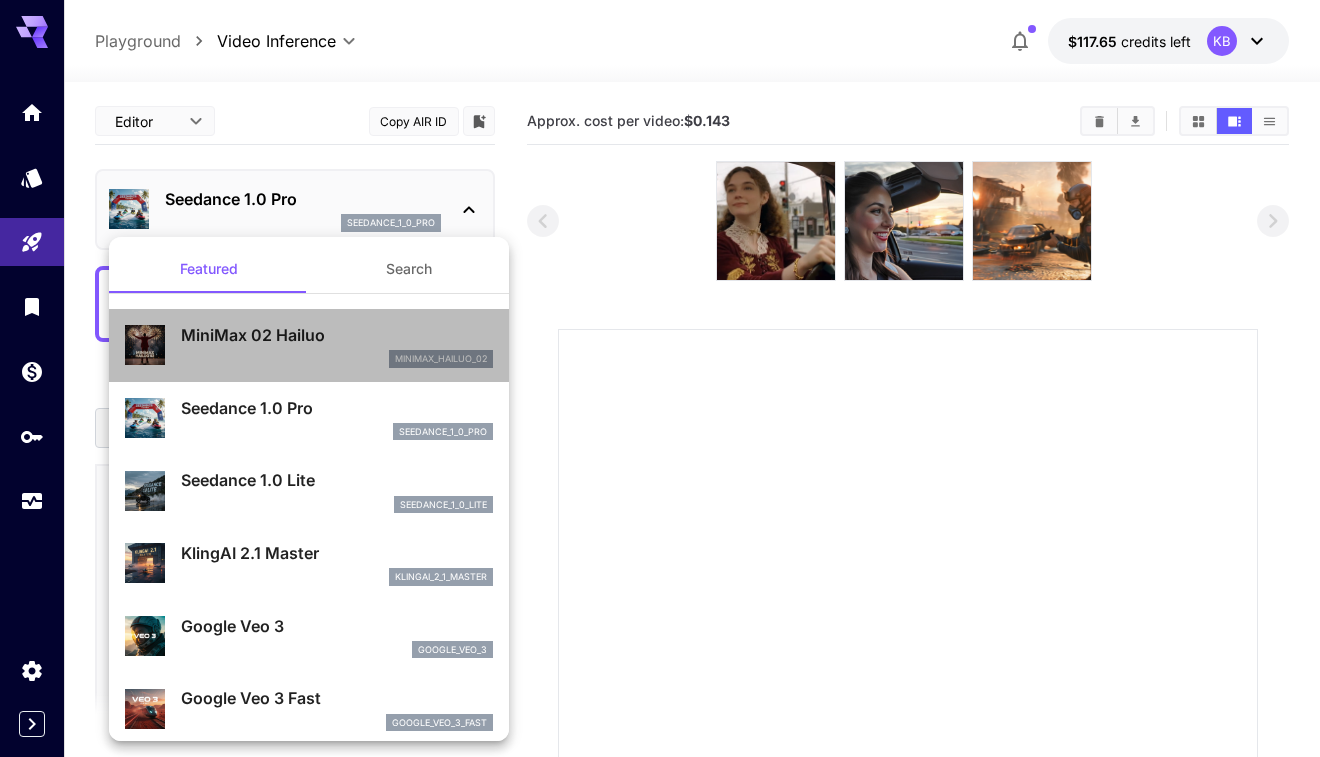 click on "MiniMax 02 Hailuo" at bounding box center (337, 335) 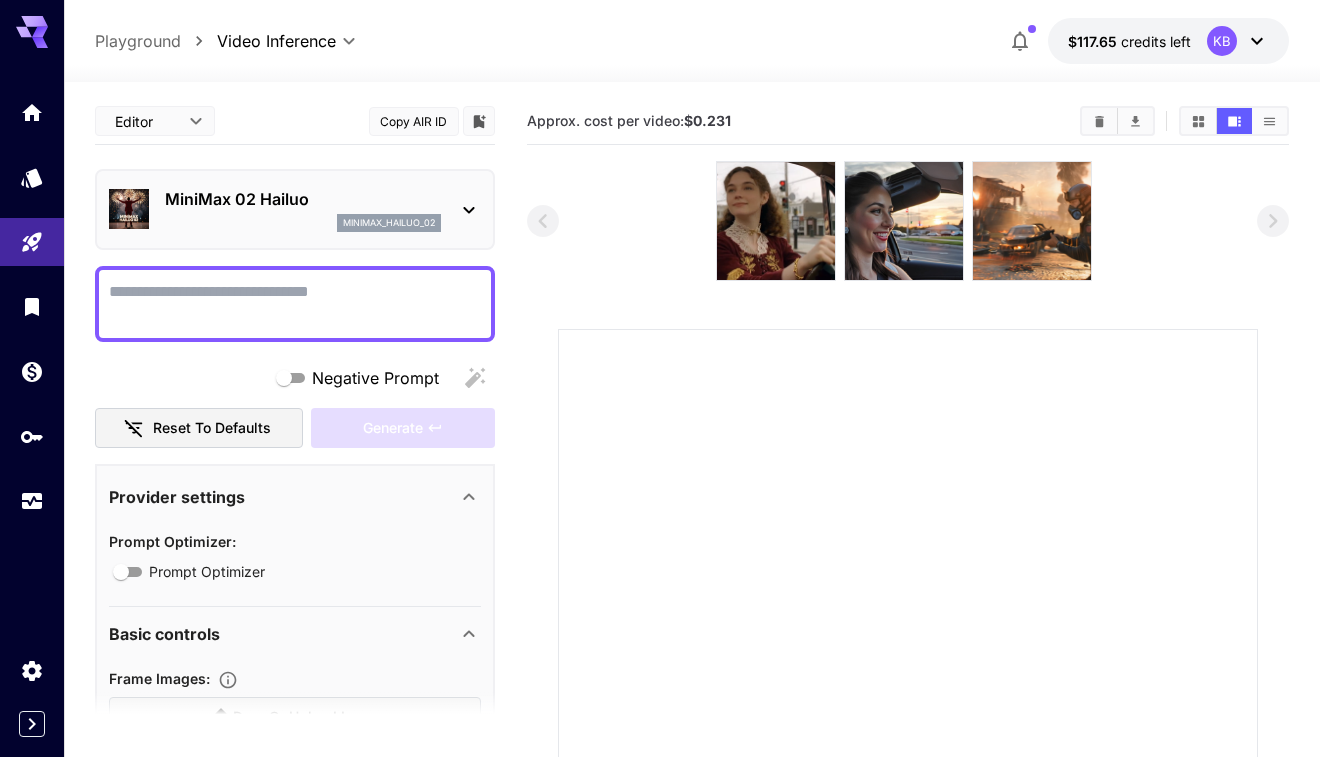 click on "minimax_hailuo_02" at bounding box center [303, 223] 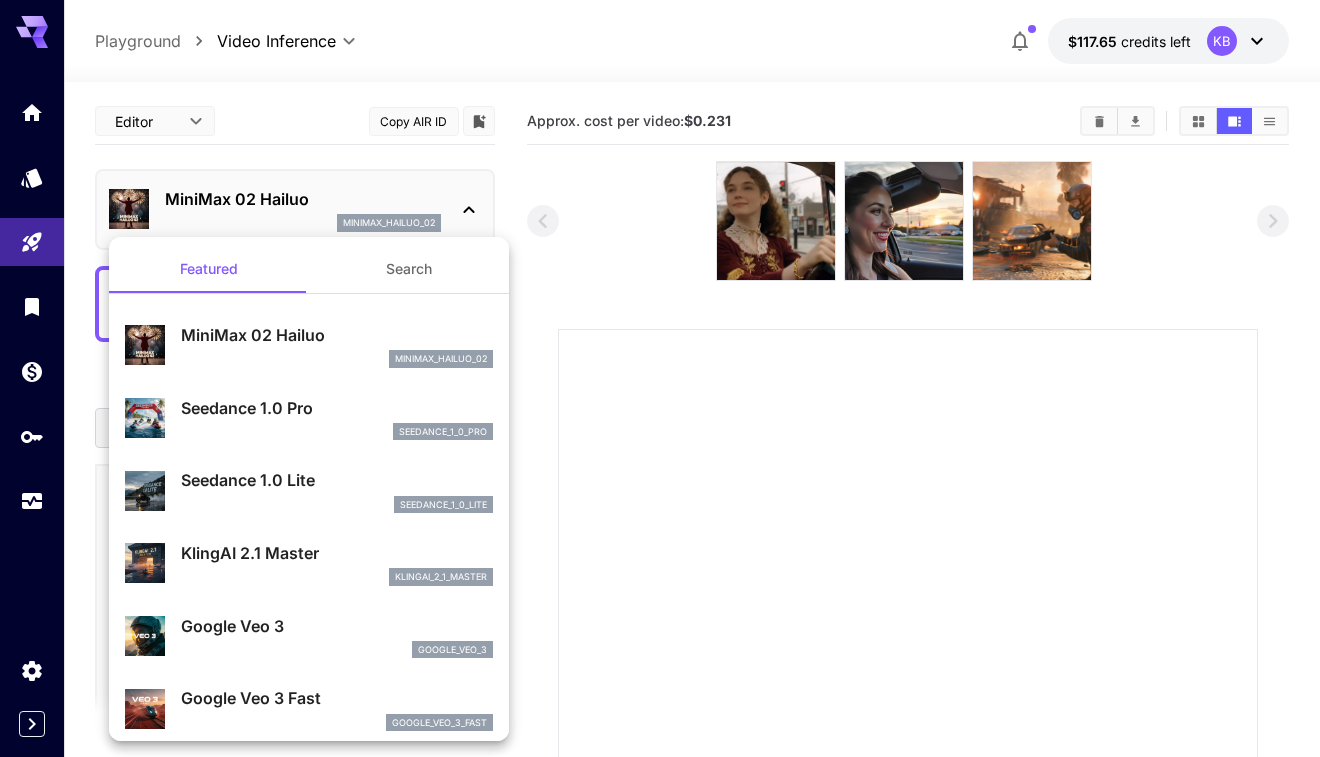click on "Seedance 1.0 Pro" at bounding box center [337, 408] 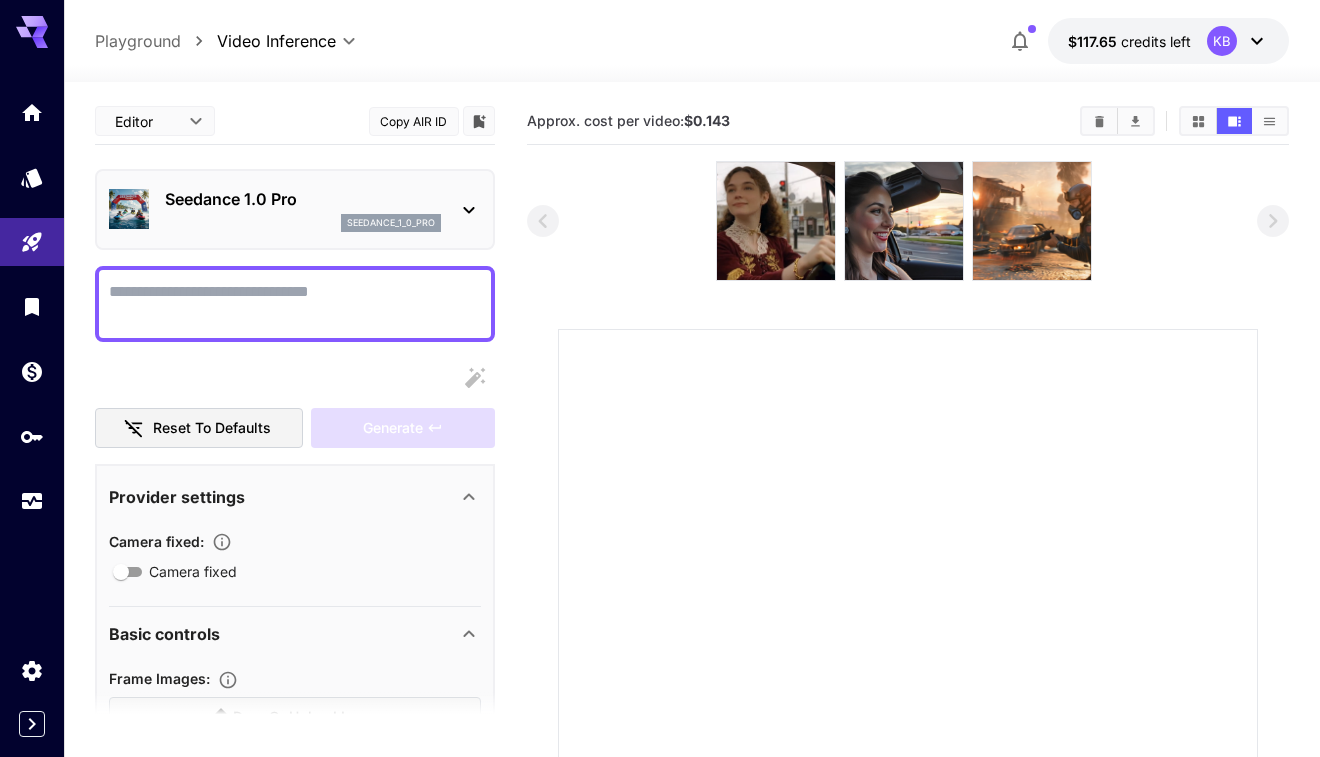 click on "seedance_1_0_pro" at bounding box center (303, 223) 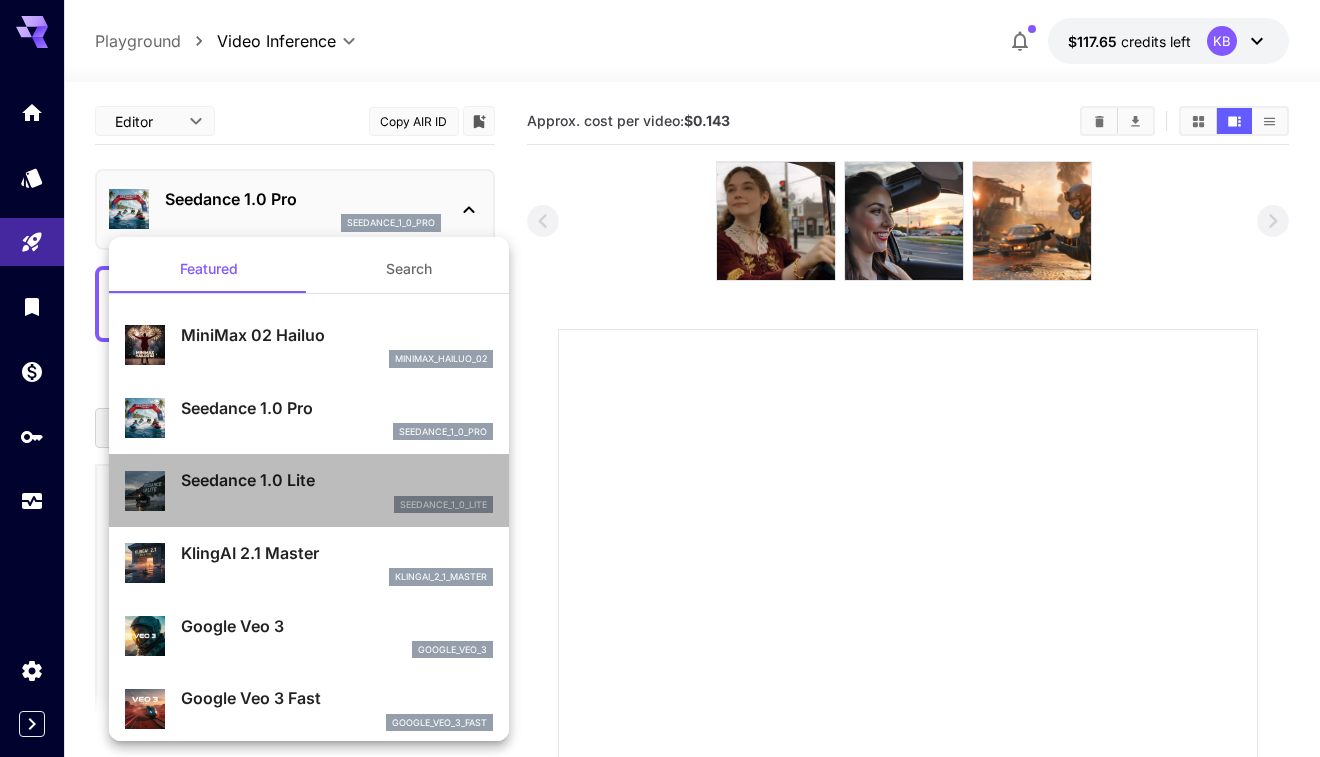 click on "Seedance 1.0 Lite" at bounding box center (337, 480) 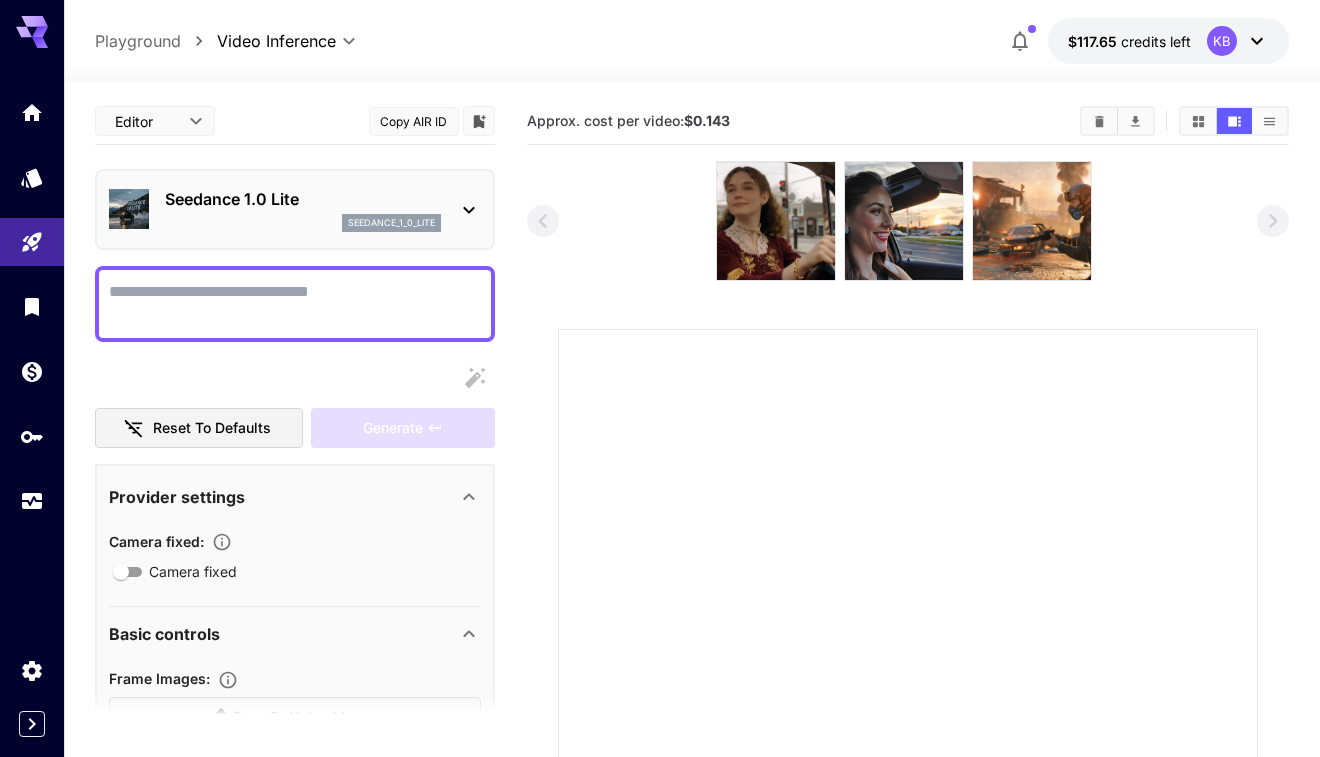 click on "seedance_1_0_lite" at bounding box center (303, 223) 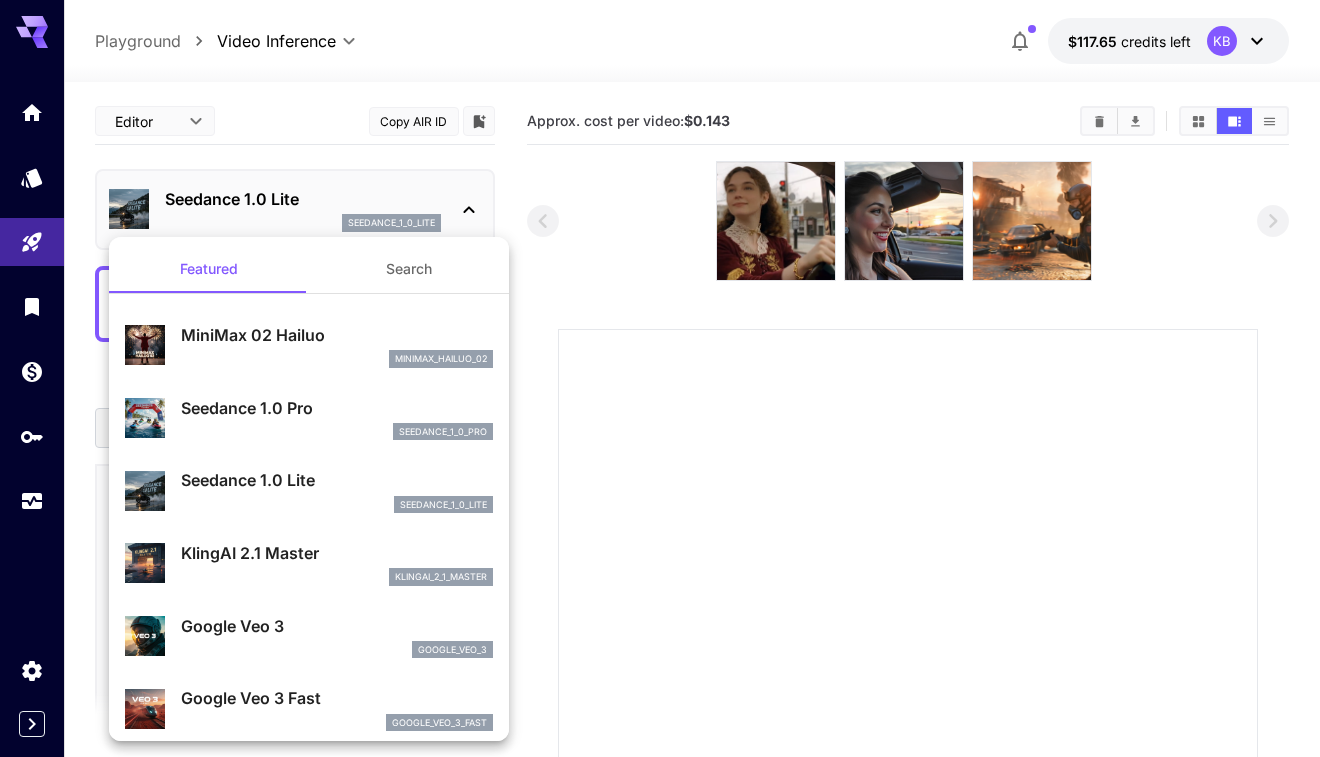 click on "KlingAI 2.1 Master klingai_2_1_master" at bounding box center (309, 563) 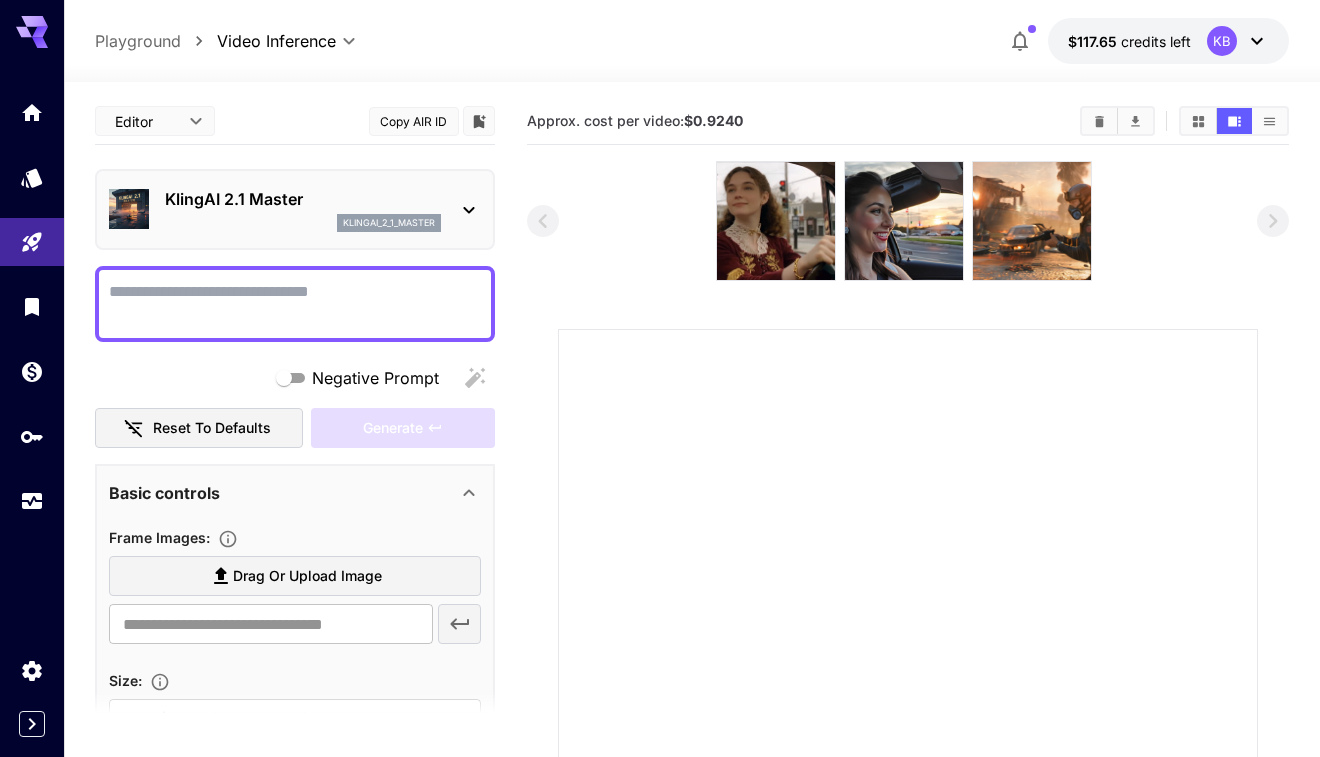 click on "klingai_2_1_master" at bounding box center (303, 223) 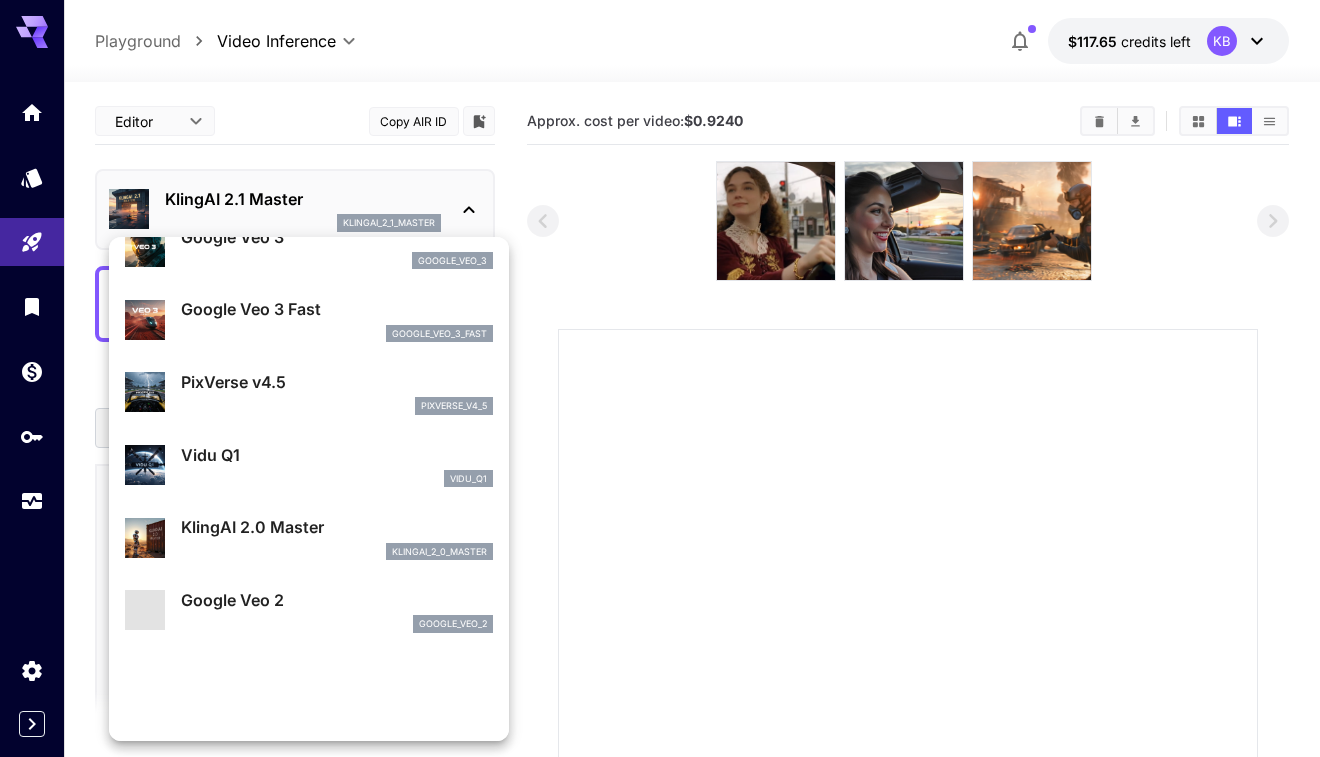 scroll, scrollTop: 493, scrollLeft: 0, axis: vertical 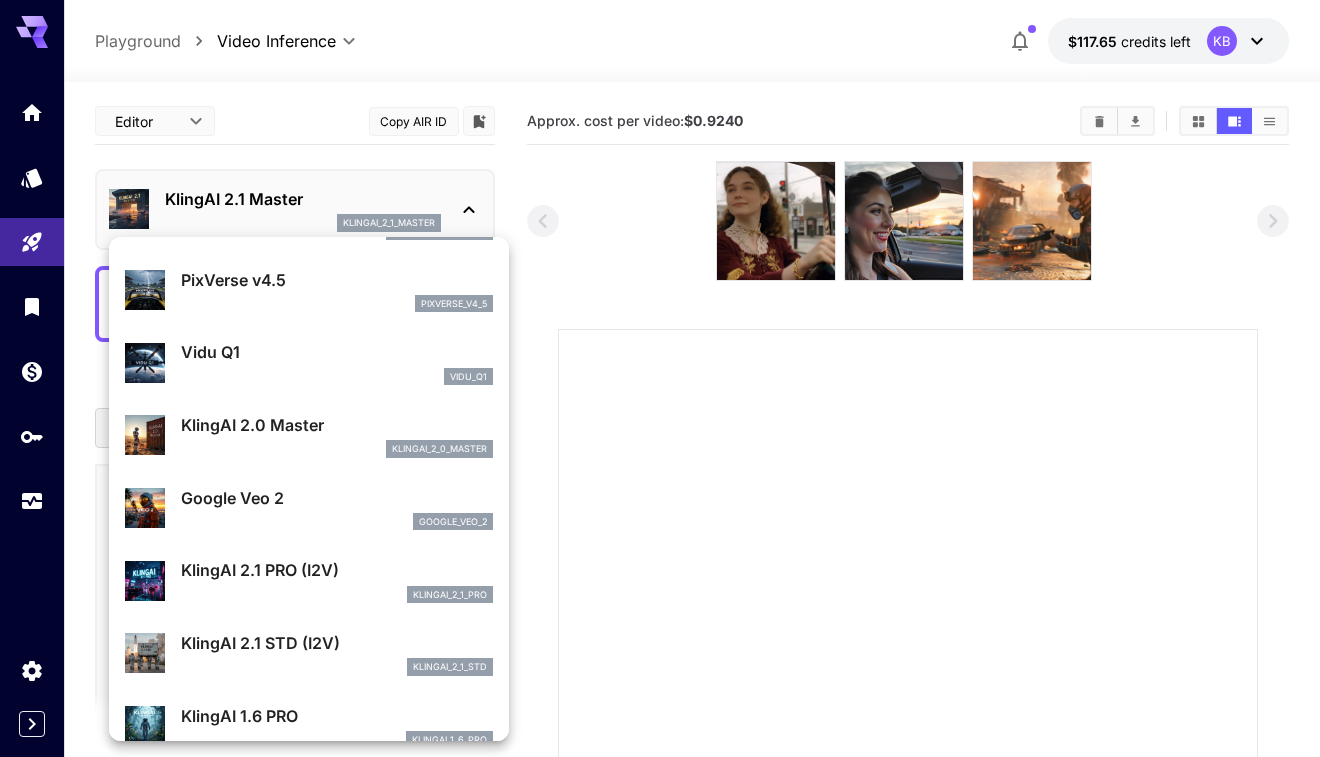 click on "klingai_2_1_pro" at bounding box center [337, 595] 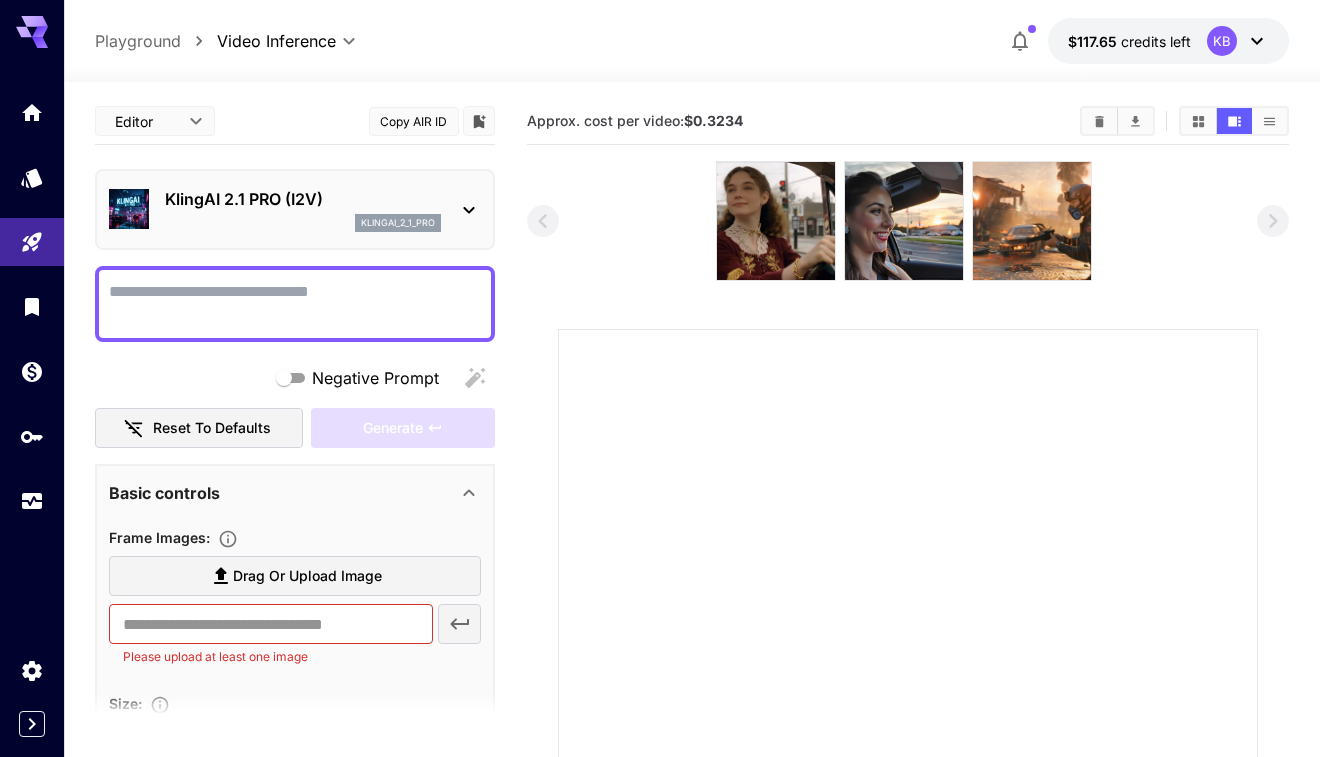 click 